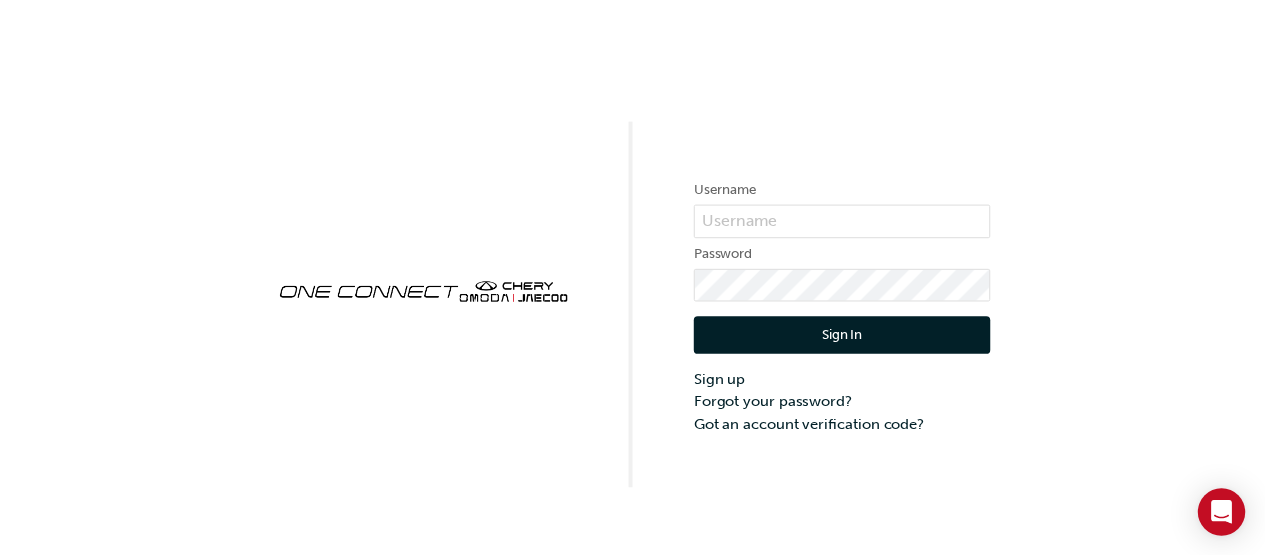 scroll, scrollTop: 0, scrollLeft: 0, axis: both 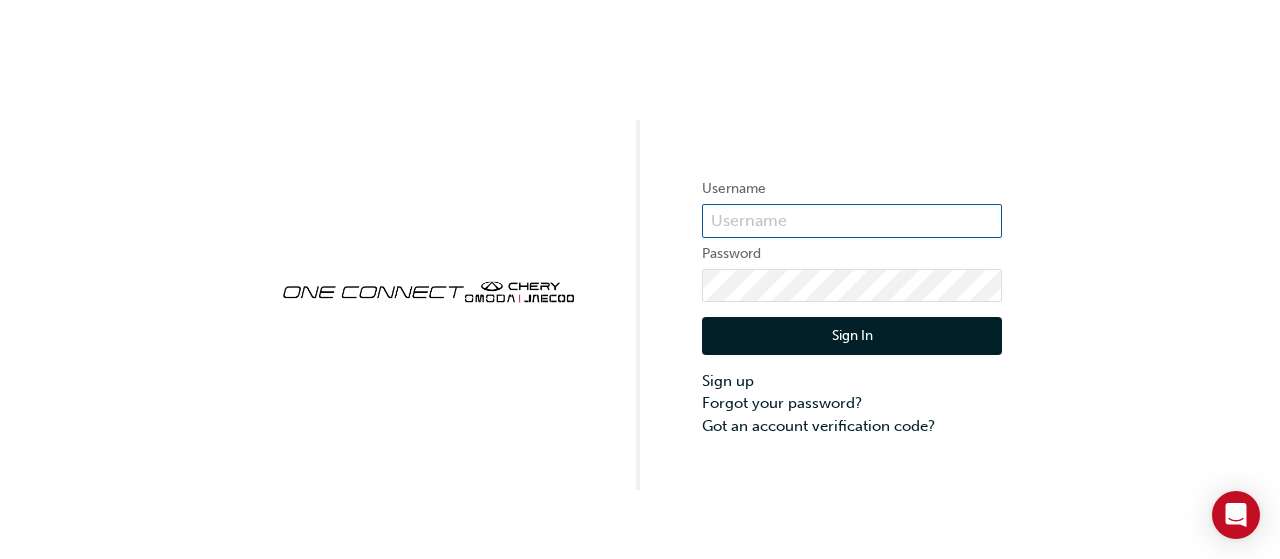 type on "CHAU0707" 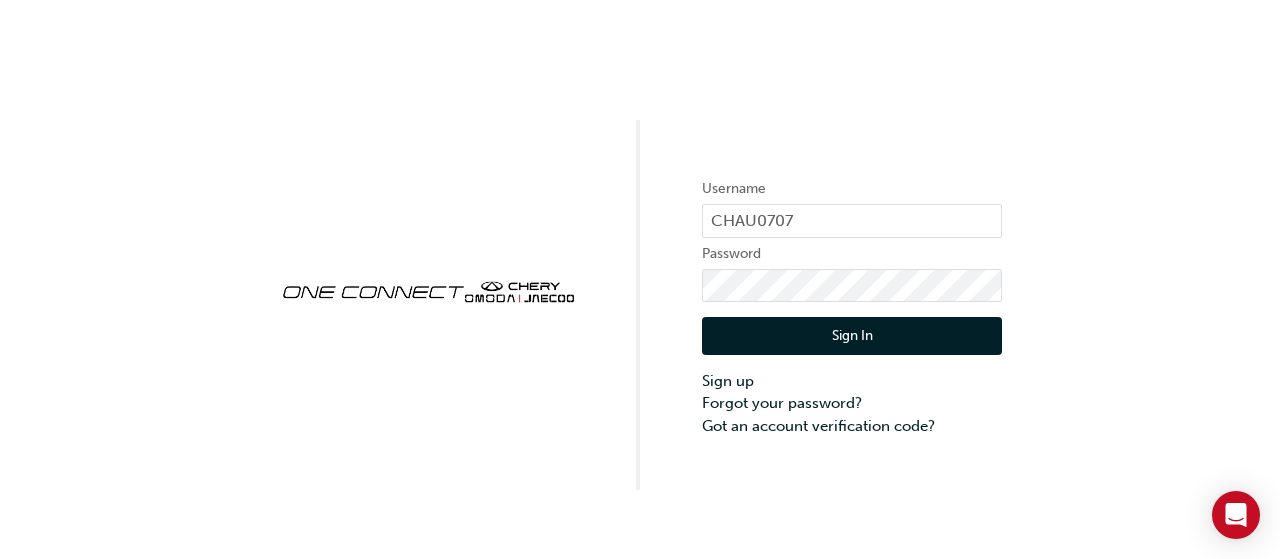 click on "Sign In" at bounding box center (852, 336) 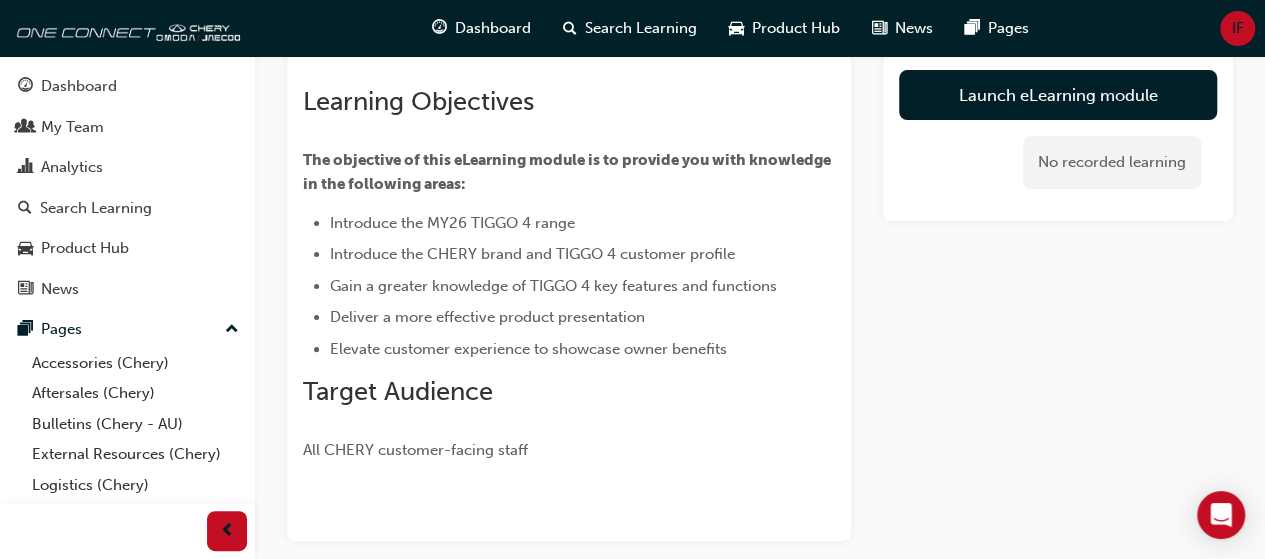 scroll, scrollTop: 21, scrollLeft: 0, axis: vertical 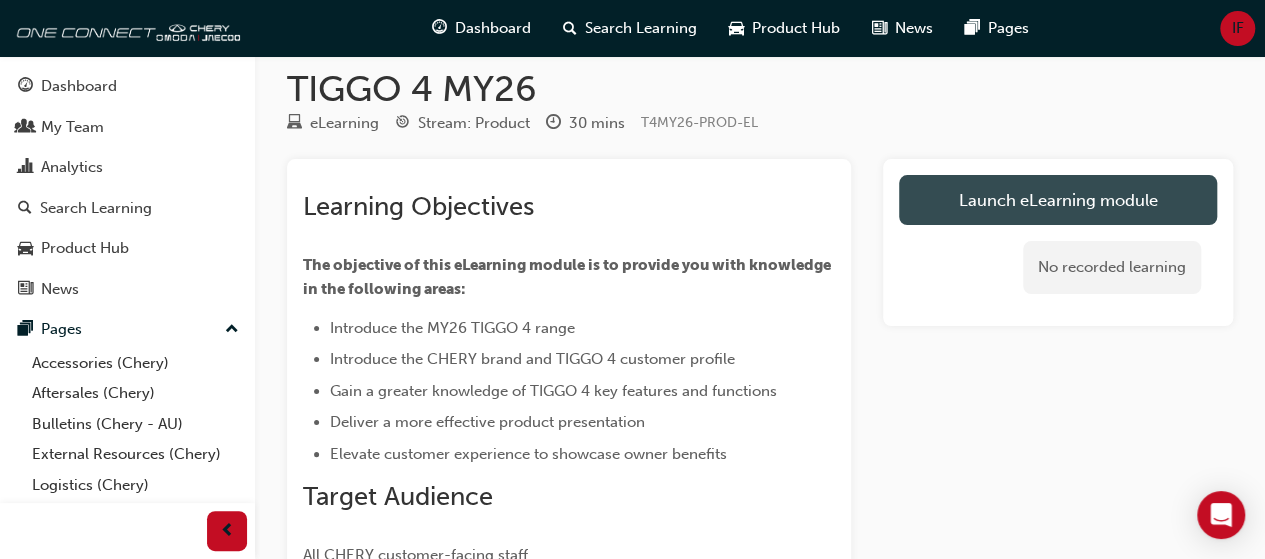 click on "Launch eLearning module" at bounding box center (1058, 200) 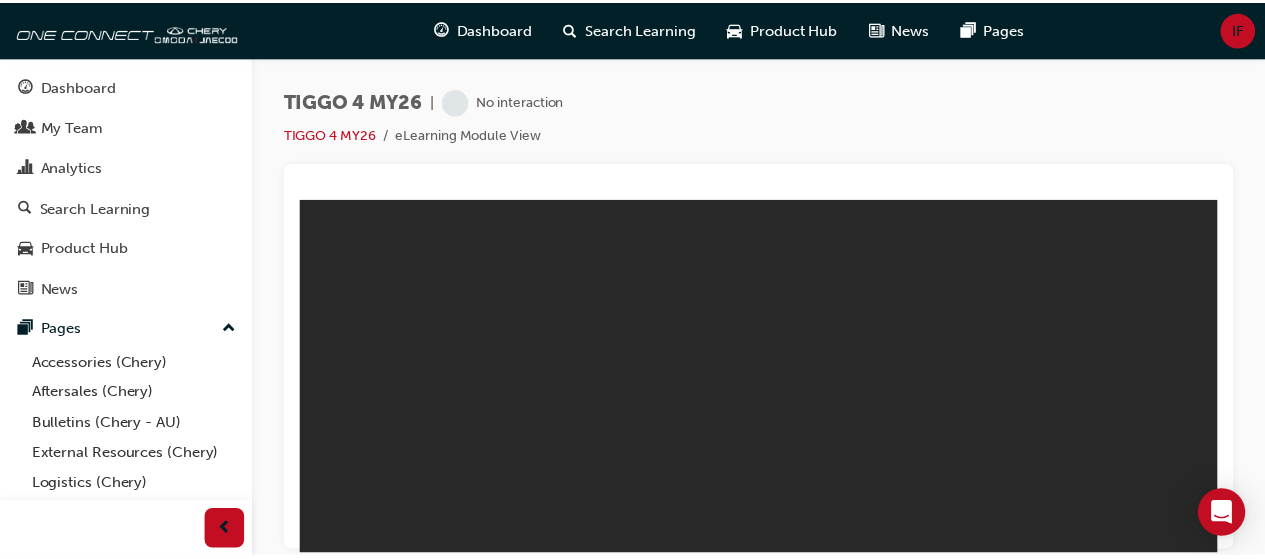 scroll, scrollTop: 0, scrollLeft: 0, axis: both 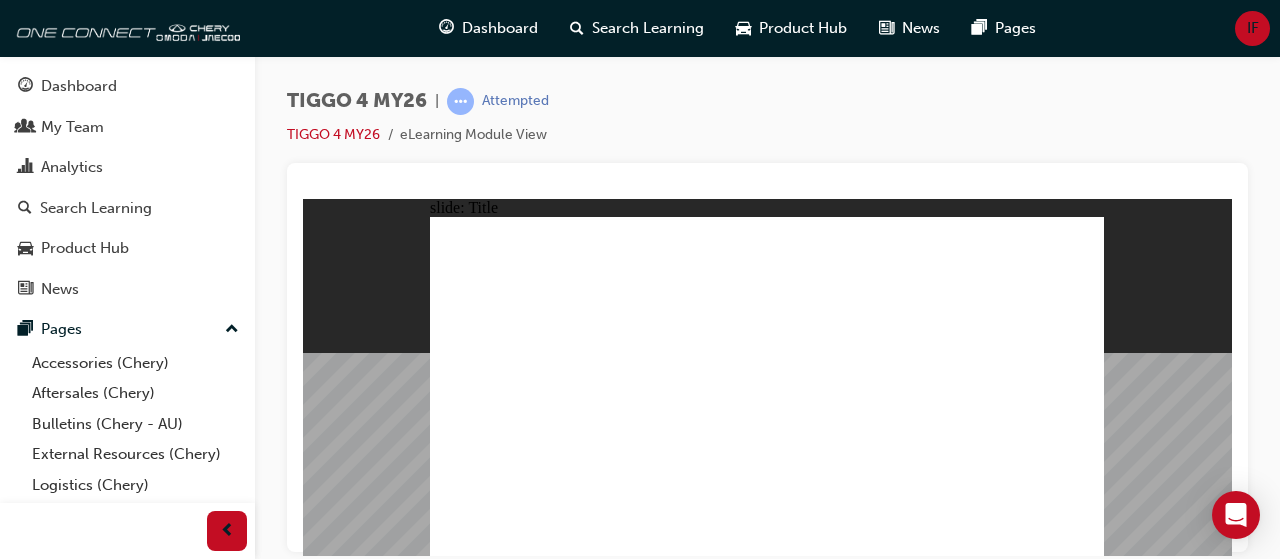 click 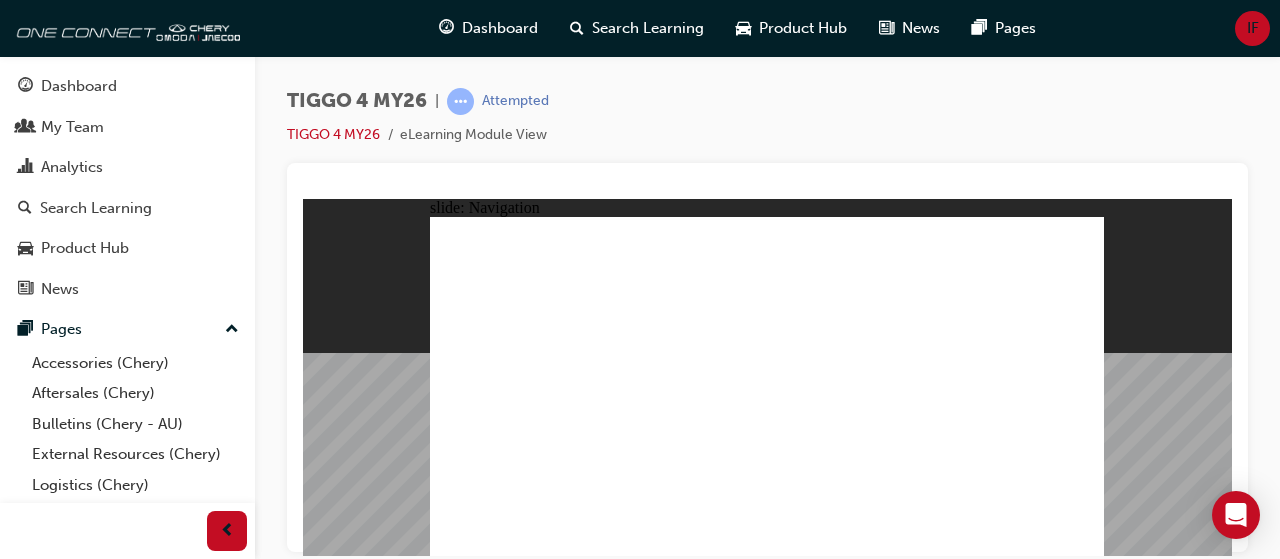 click 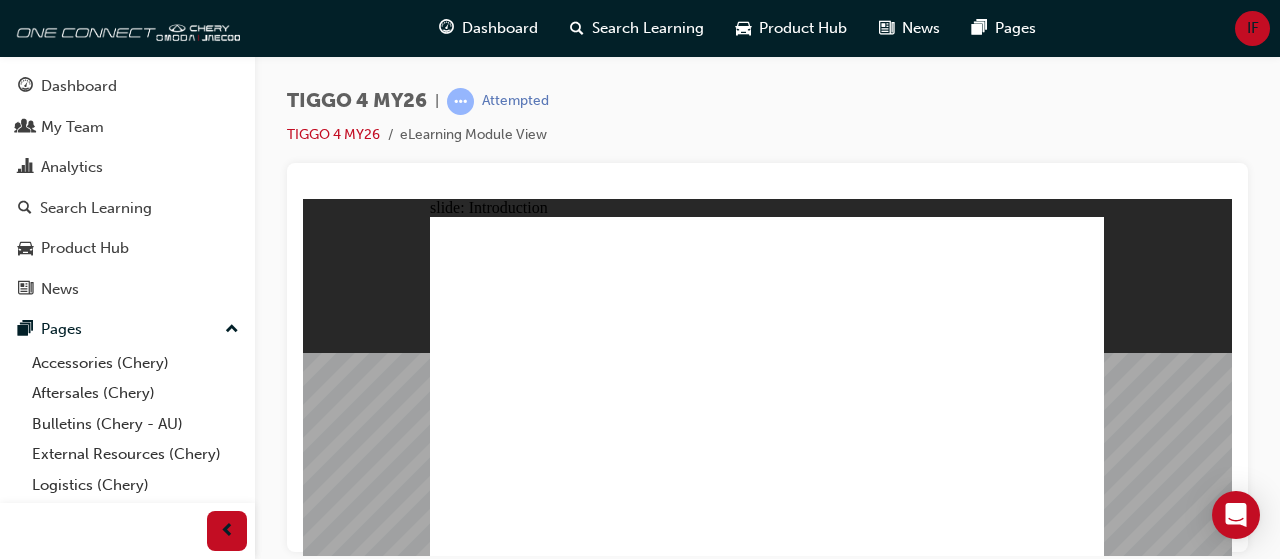click 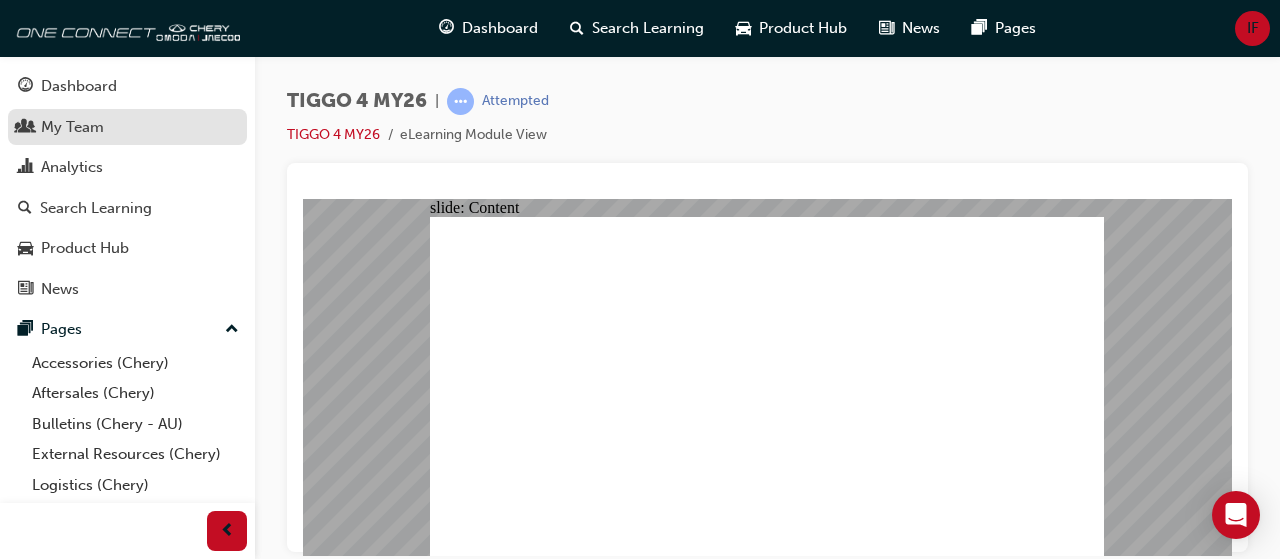 click on "My Team" at bounding box center (127, 127) 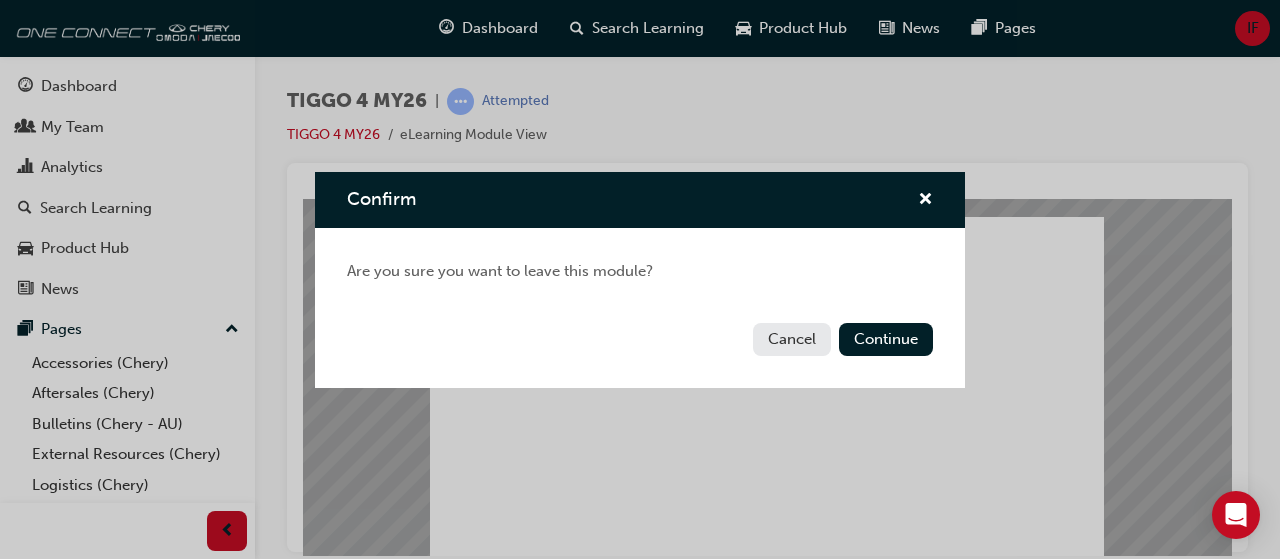 click on "Confirm Are you sure you want to leave this module? Cancel Continue" at bounding box center (640, 279) 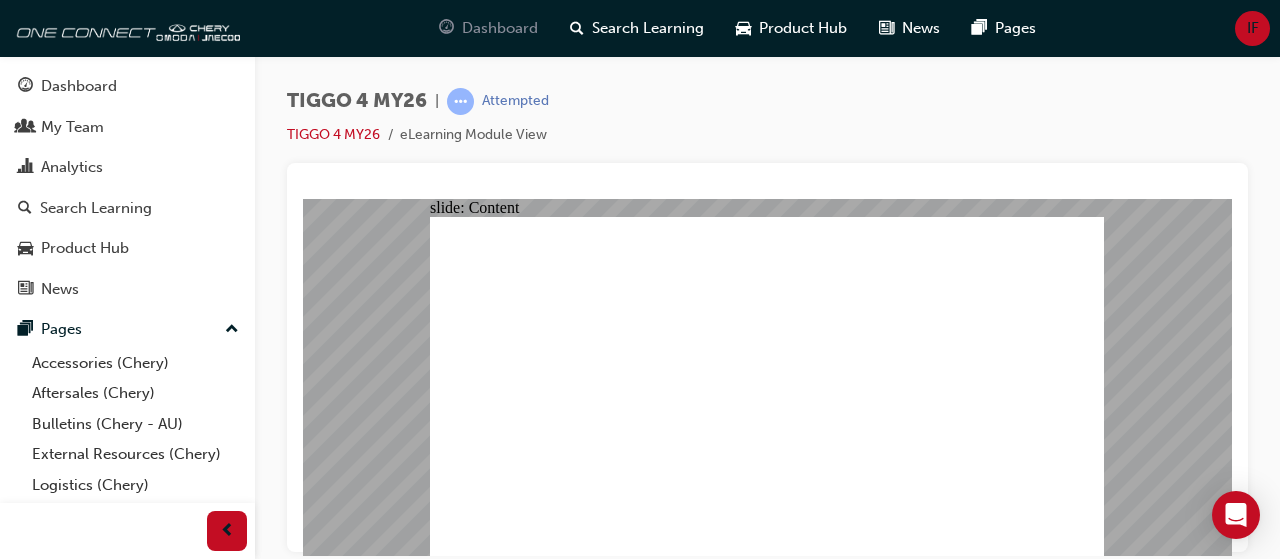 click on "Dashboard" at bounding box center [500, 28] 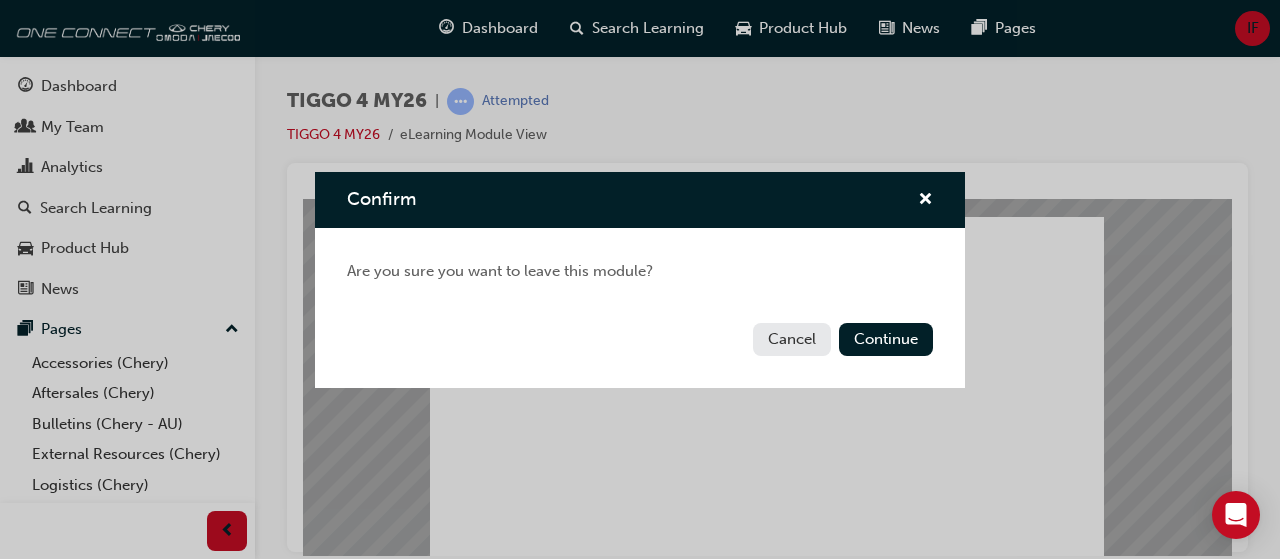 click on "Cancel" at bounding box center [792, 339] 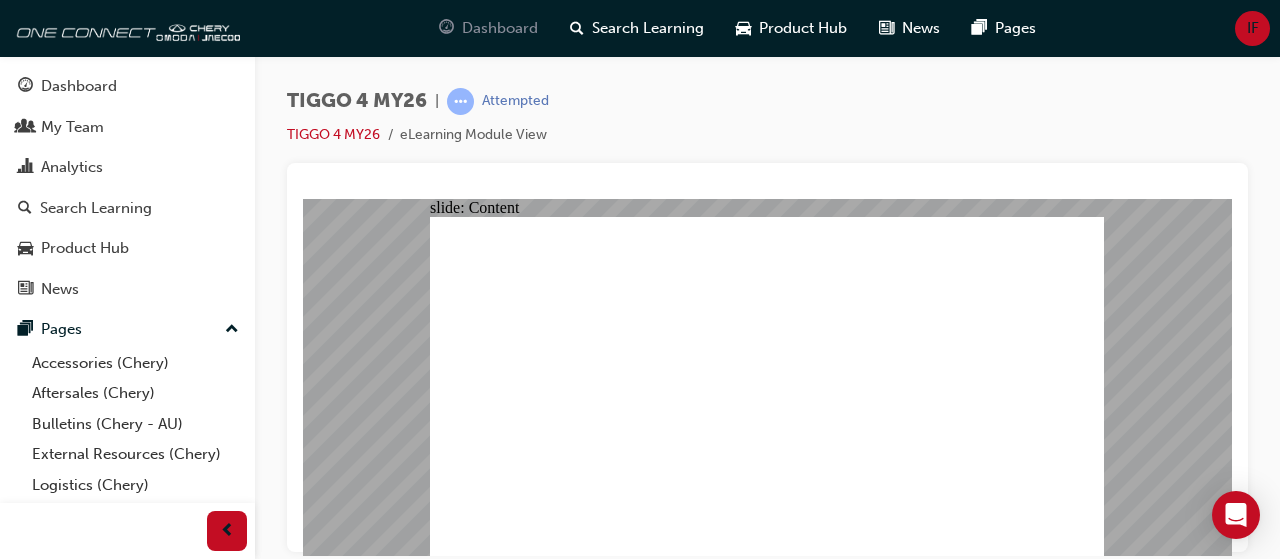 click on "Dashboard" at bounding box center (500, 28) 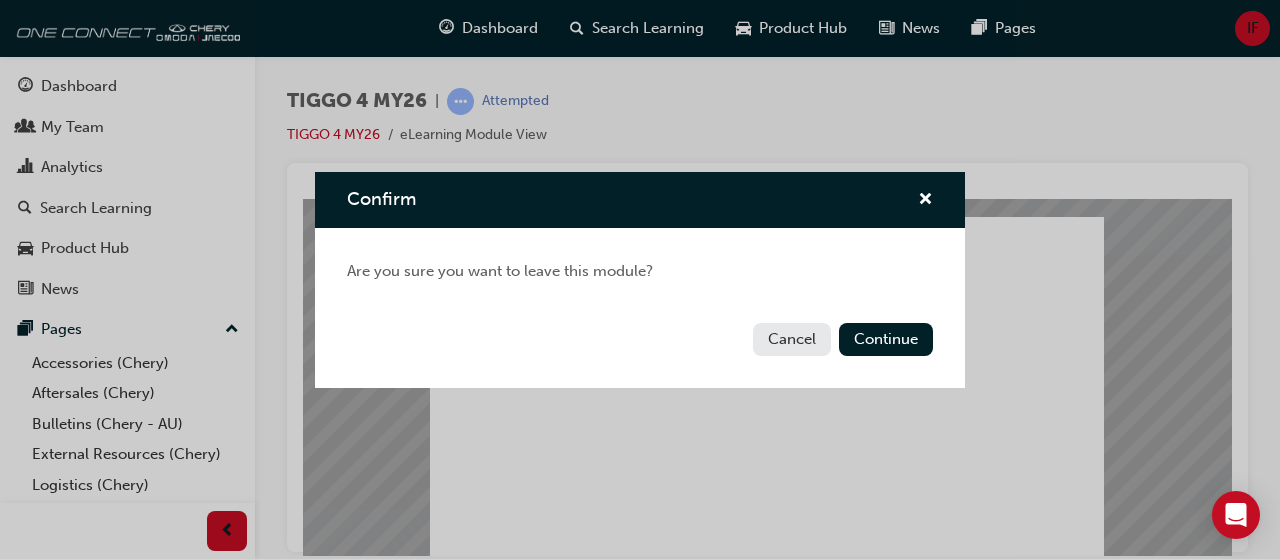 click on "Confirm Are you sure you want to leave this module? Cancel Continue" at bounding box center (640, 279) 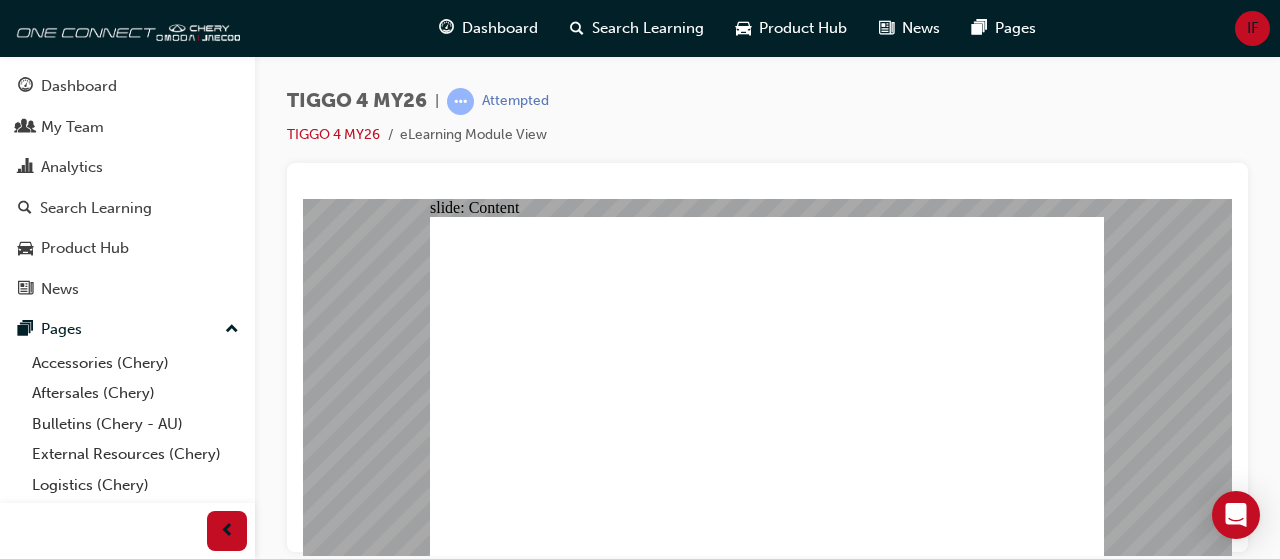click on "Search Learning" at bounding box center [648, 28] 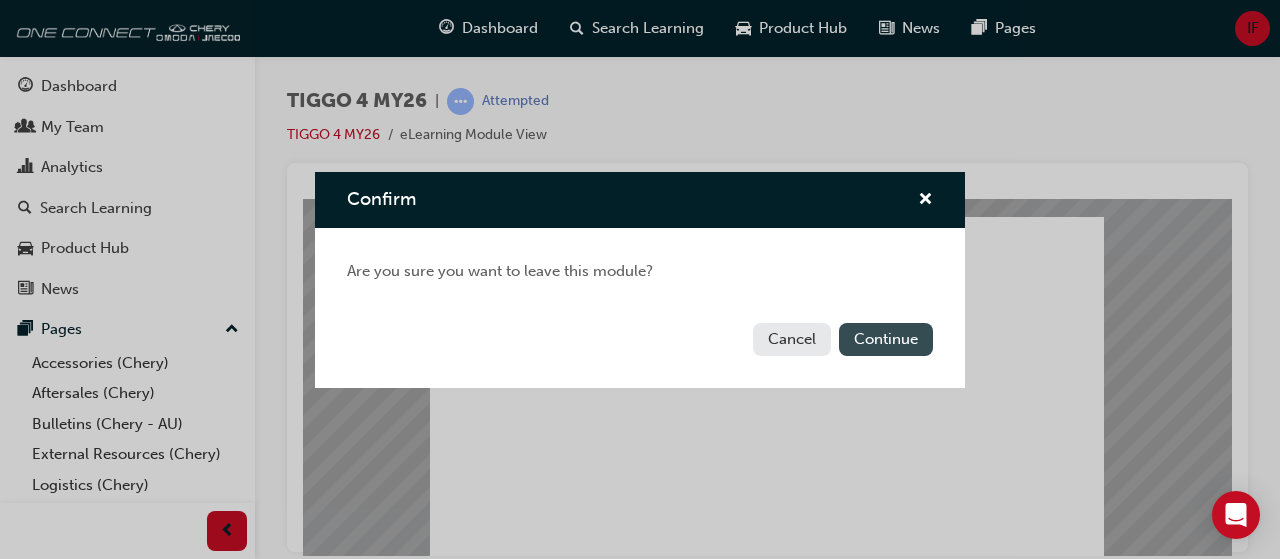 click on "Continue" at bounding box center [886, 339] 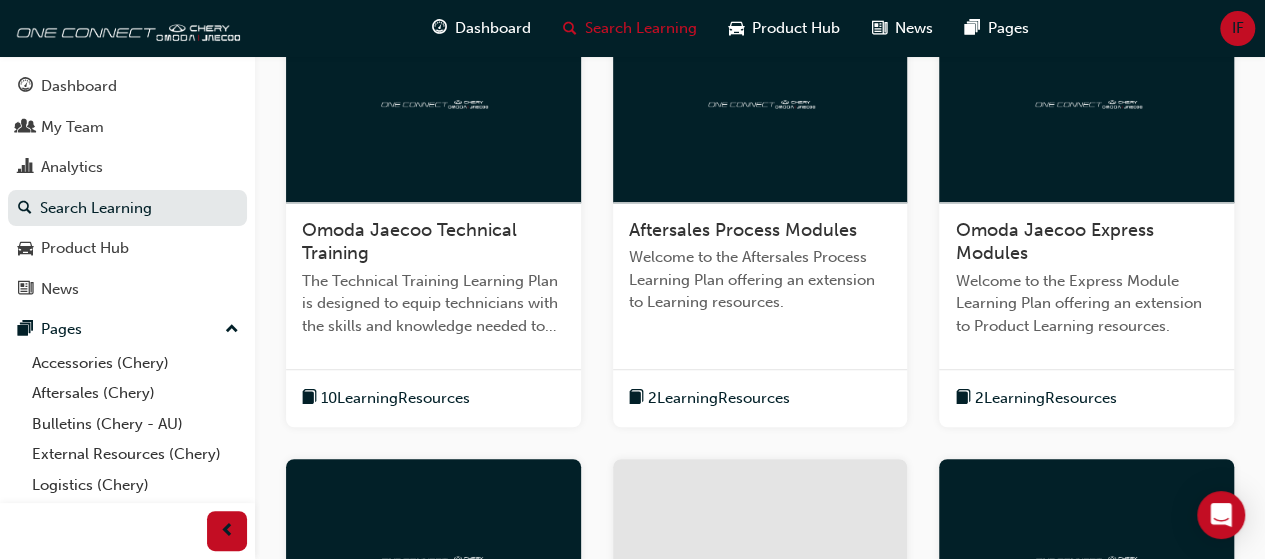 scroll, scrollTop: 0, scrollLeft: 0, axis: both 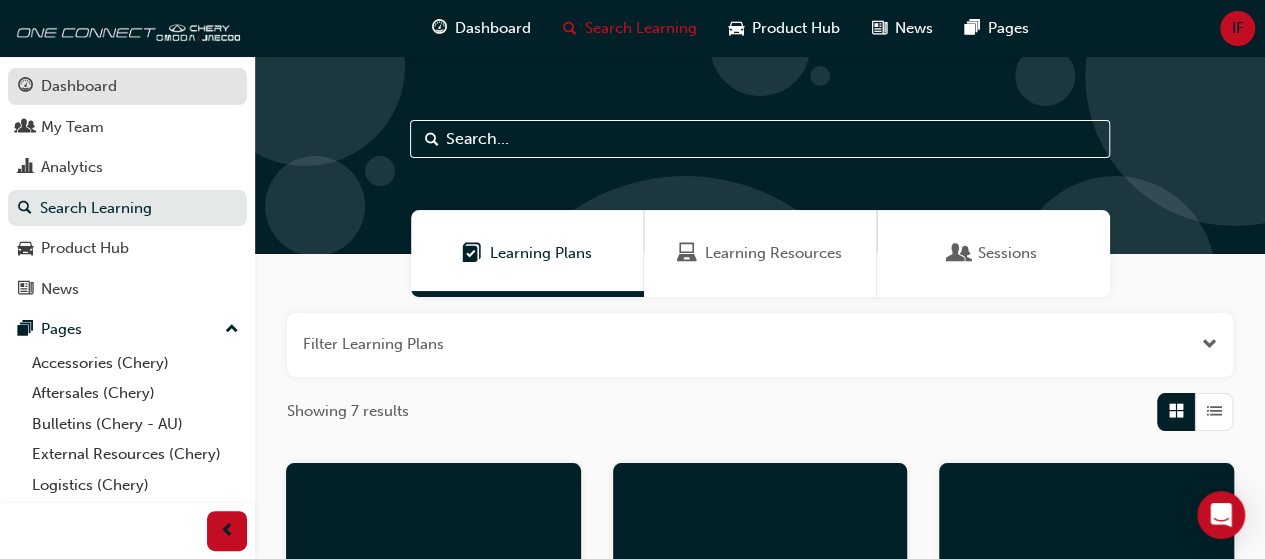 click on "Dashboard" at bounding box center [79, 86] 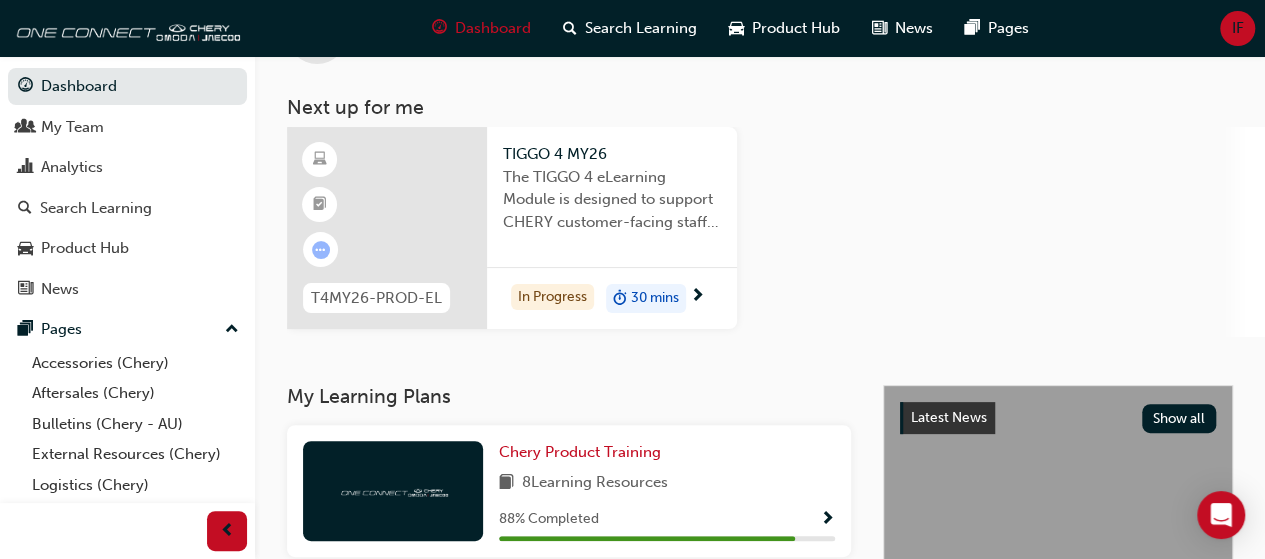 scroll, scrollTop: 0, scrollLeft: 0, axis: both 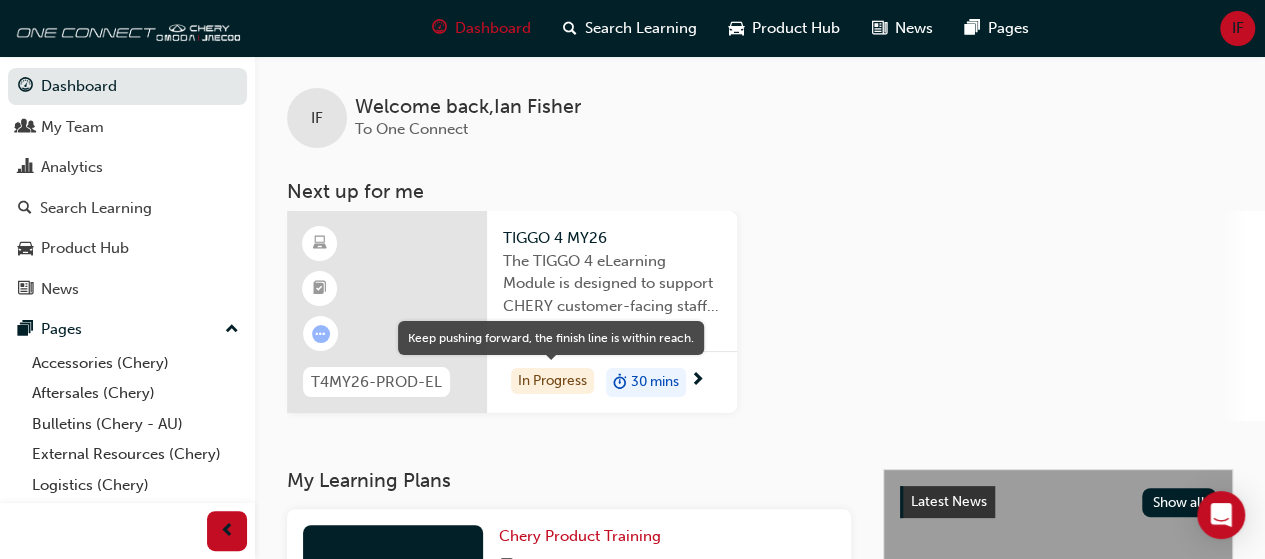 click on "In Progress" at bounding box center (552, 381) 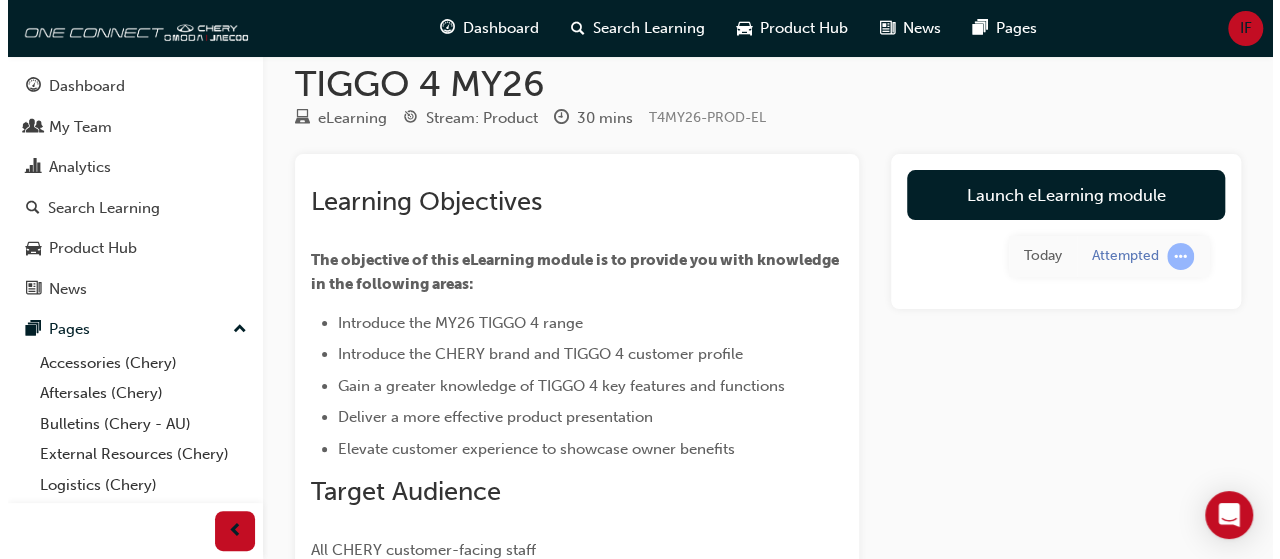 scroll, scrollTop: 0, scrollLeft: 0, axis: both 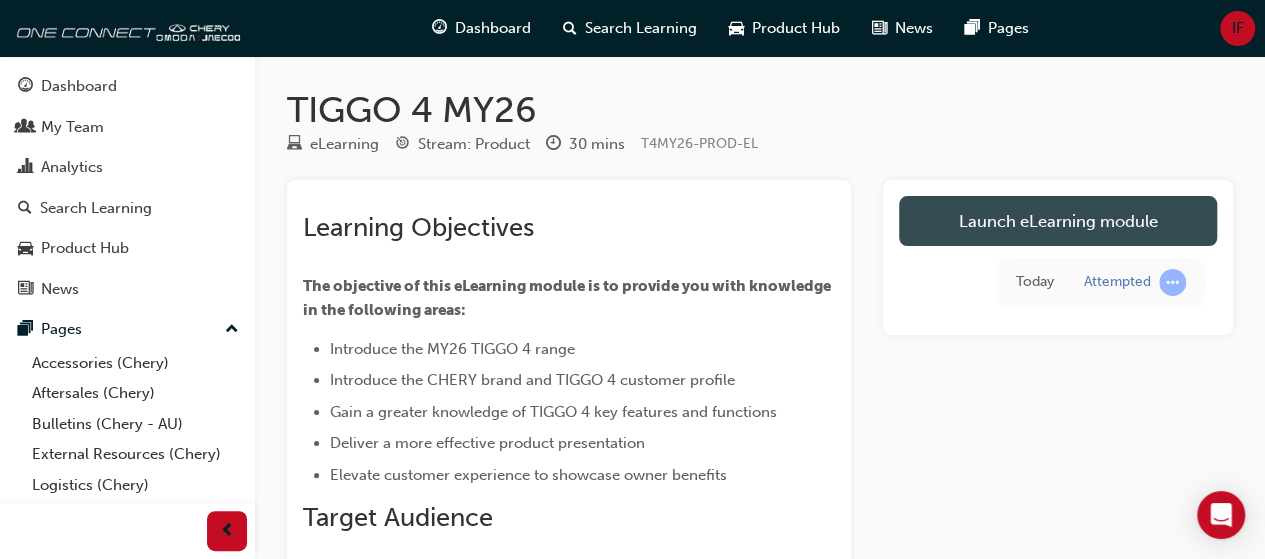 click on "Launch eLearning module" at bounding box center (1058, 221) 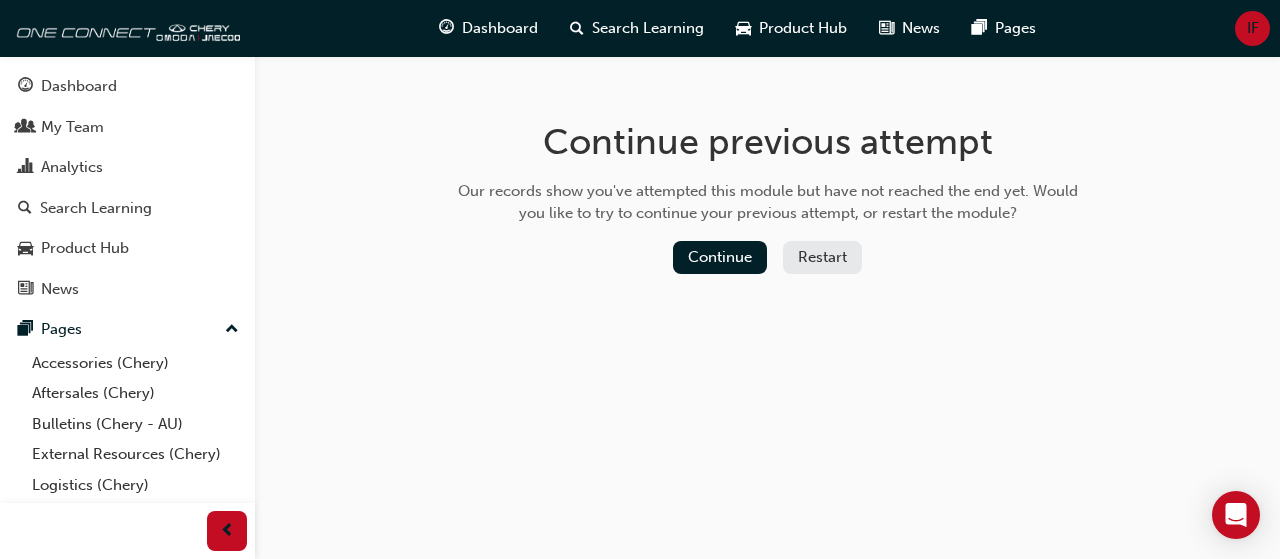click on "Restart" at bounding box center [822, 257] 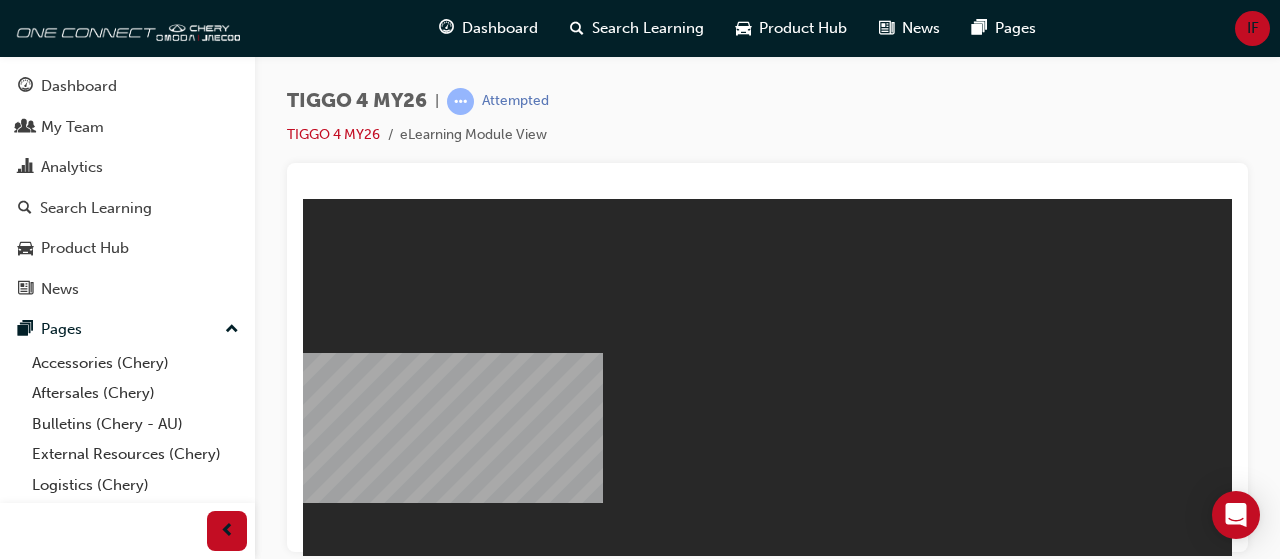 scroll, scrollTop: 0, scrollLeft: 0, axis: both 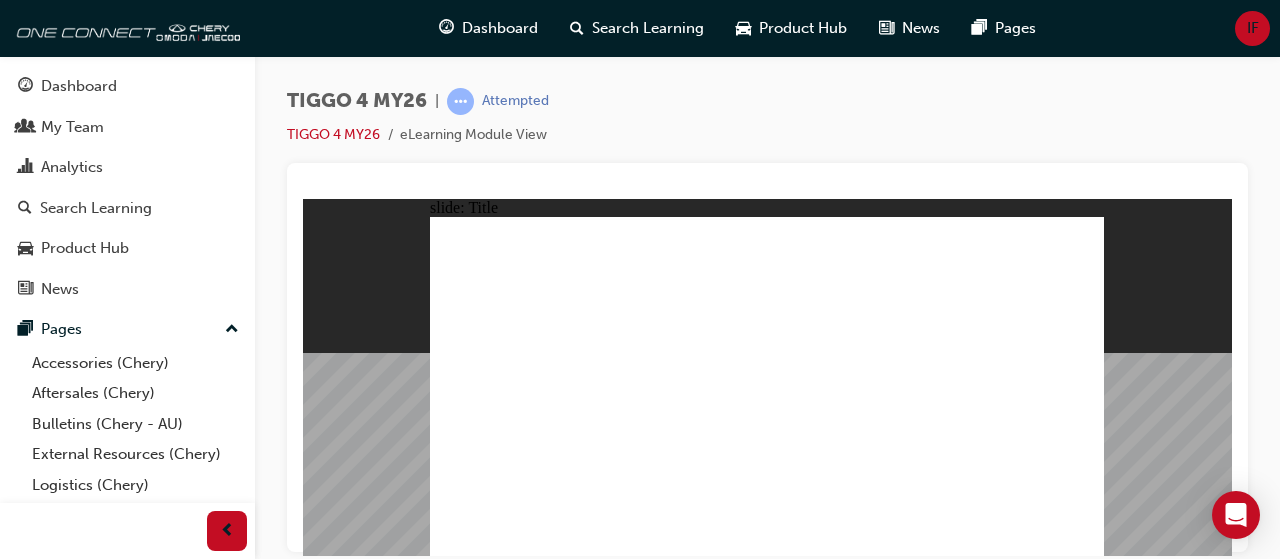 click 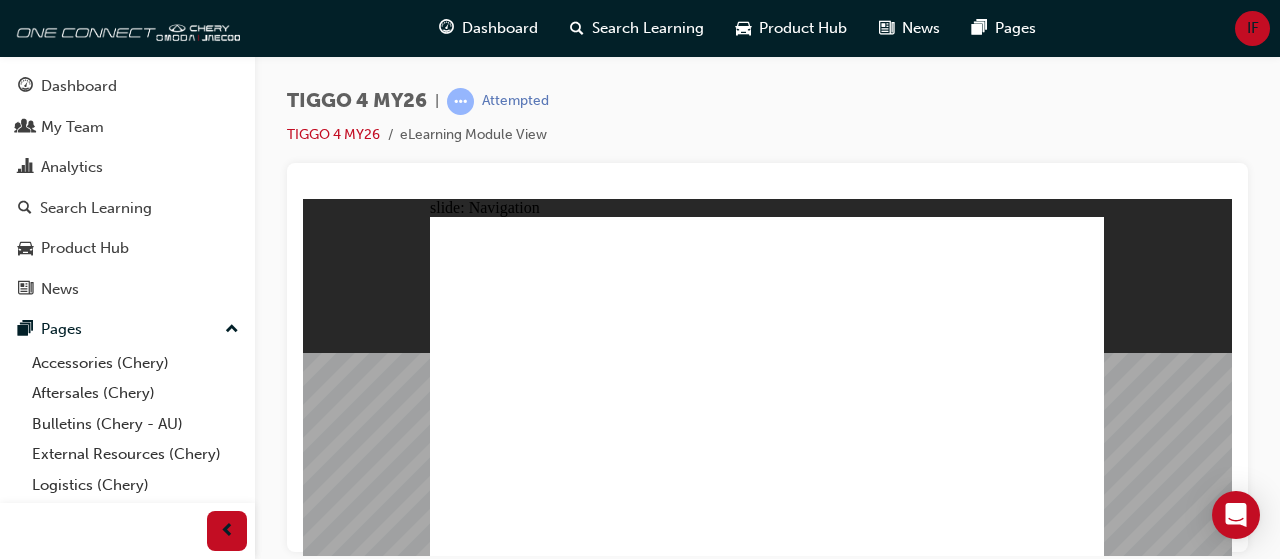click 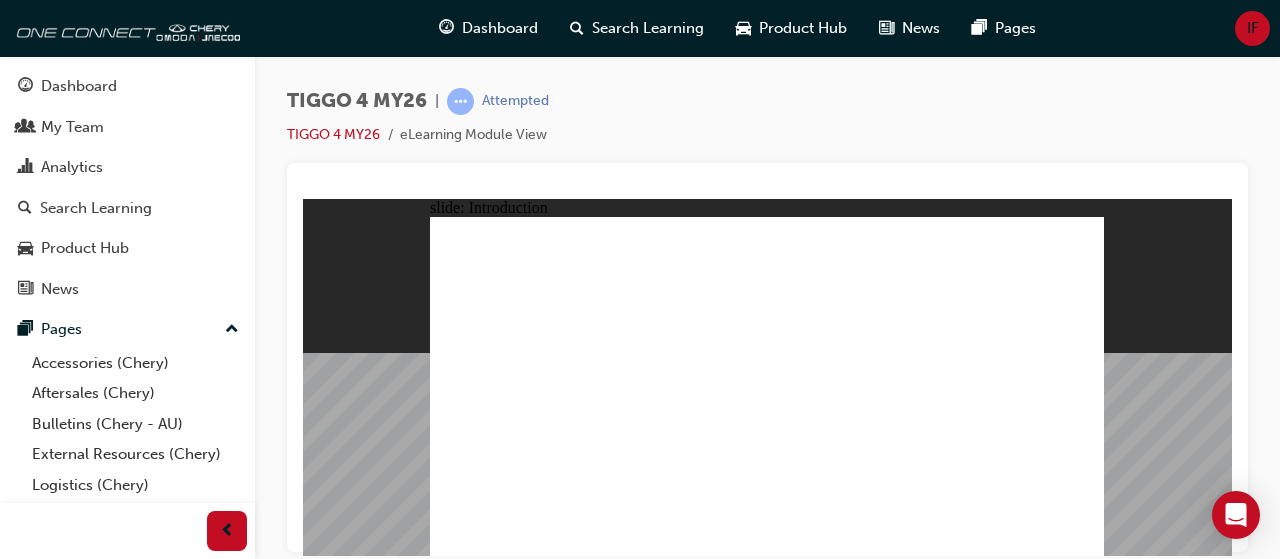 click 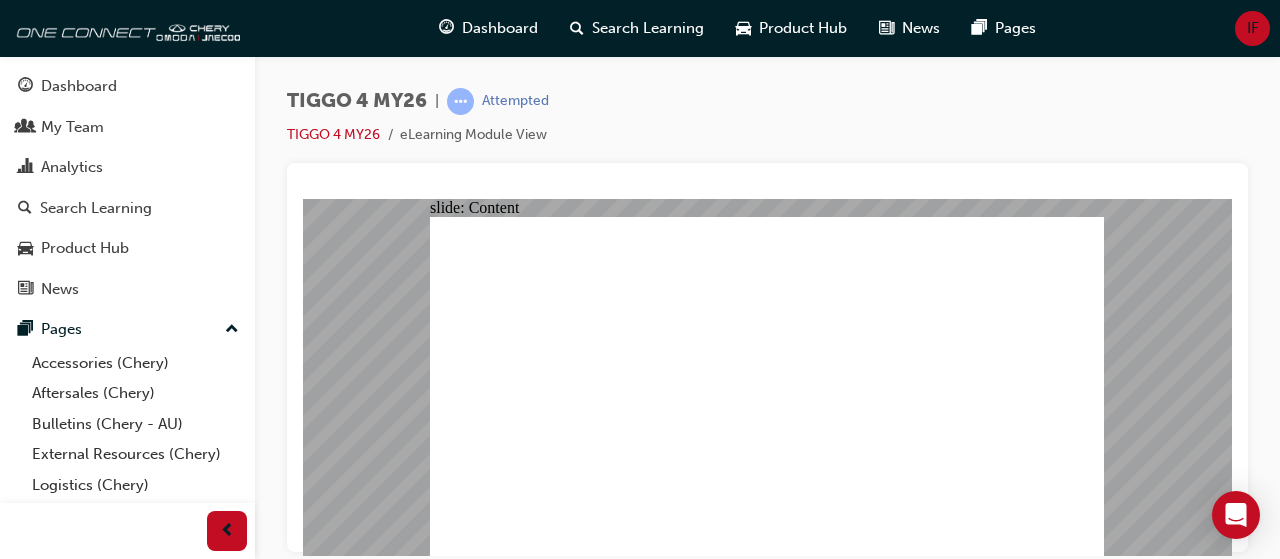 click 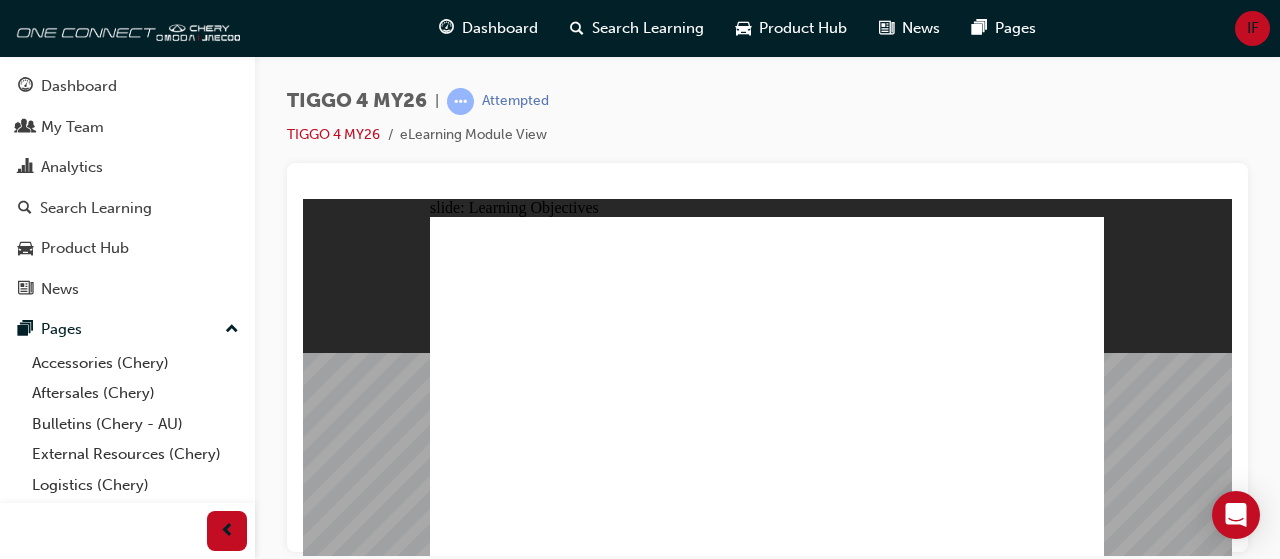 click 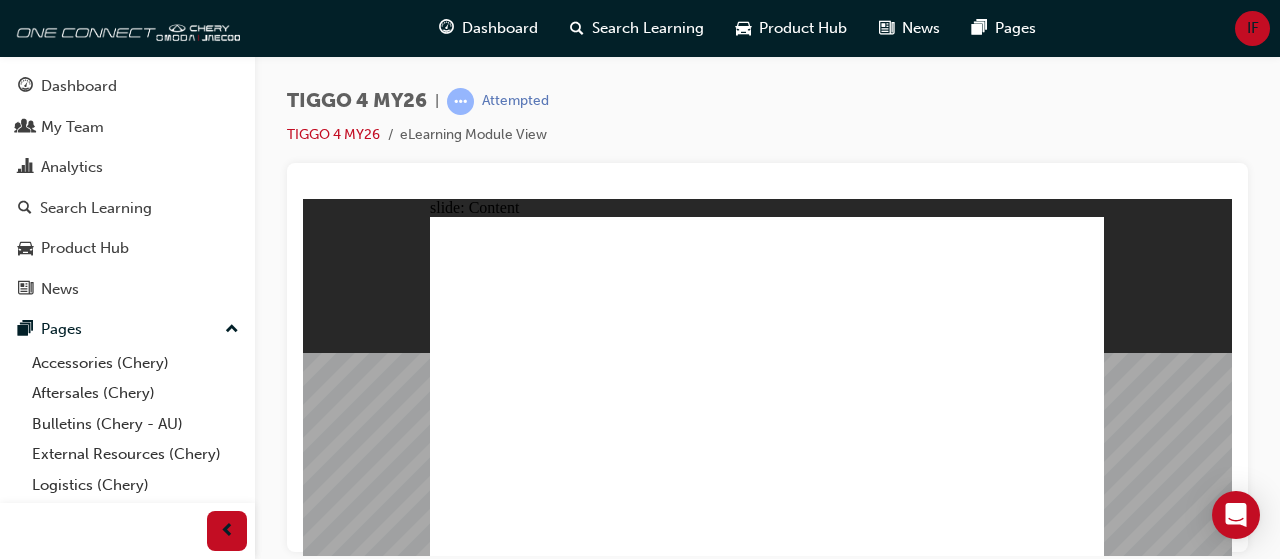 click 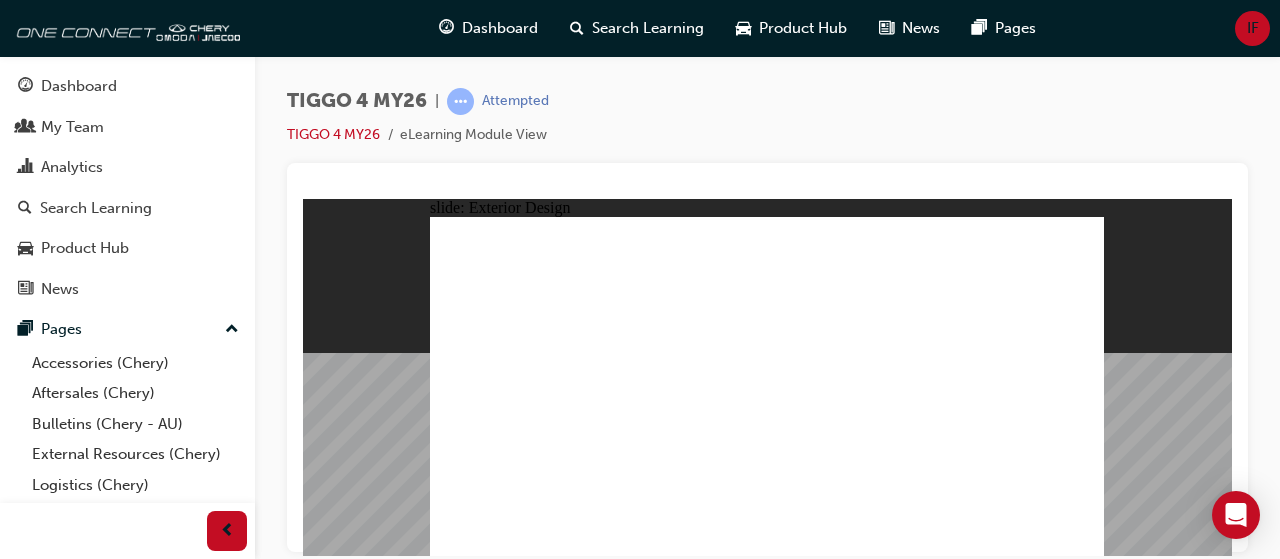 click 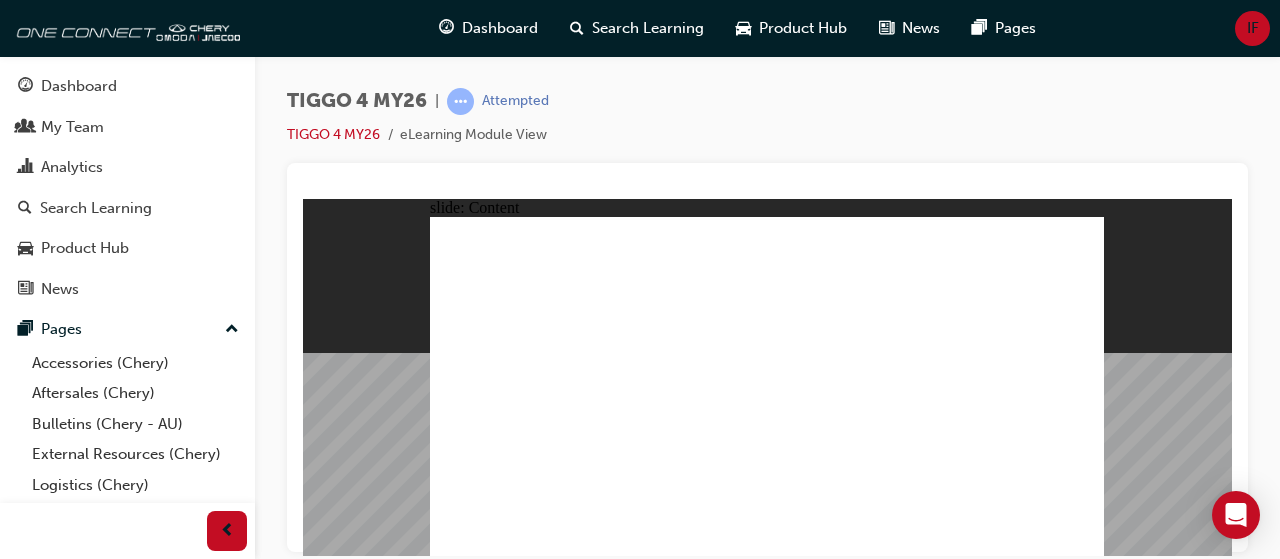 click 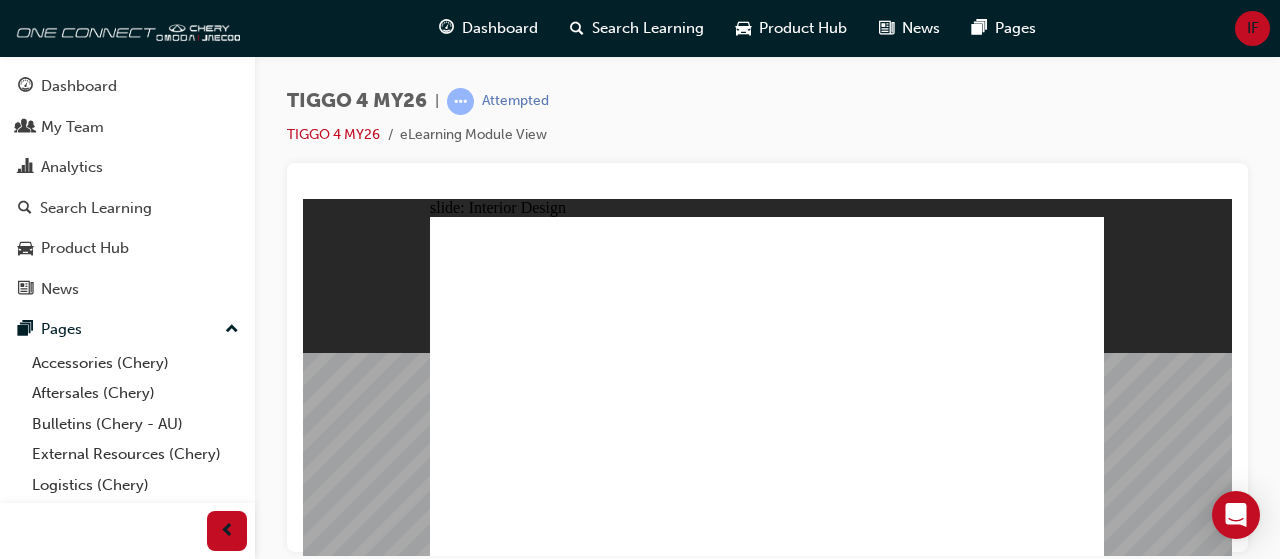 click 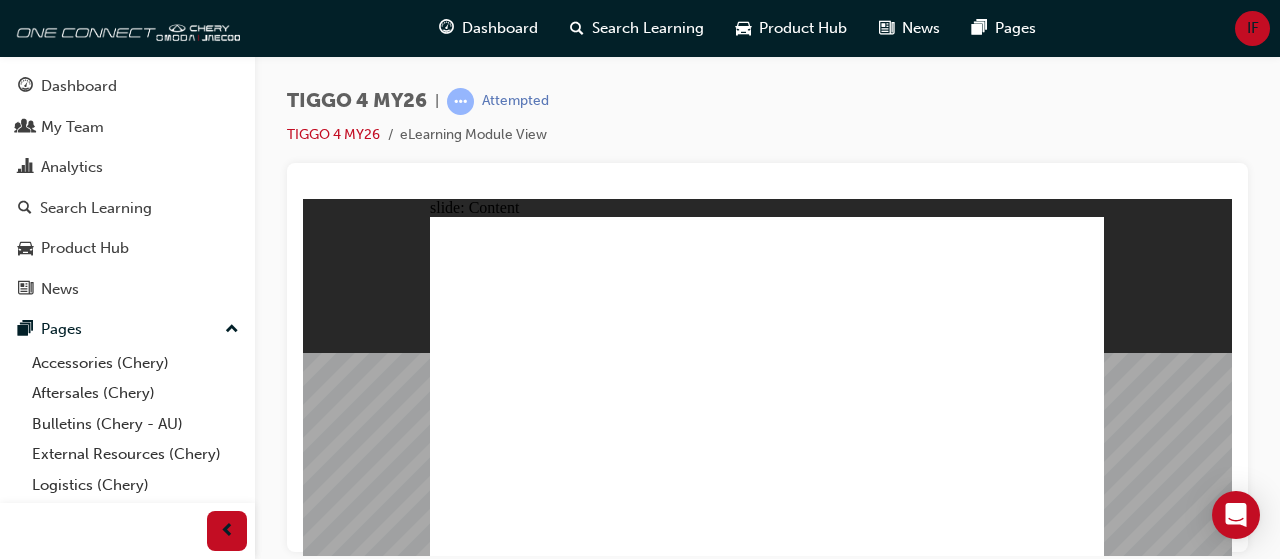 click 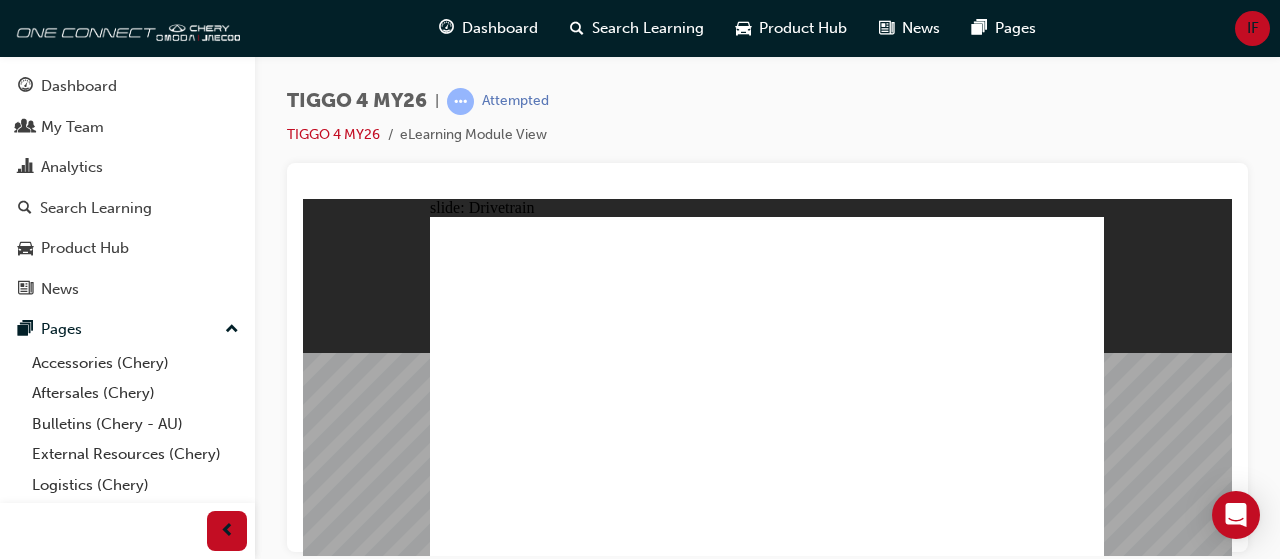 click 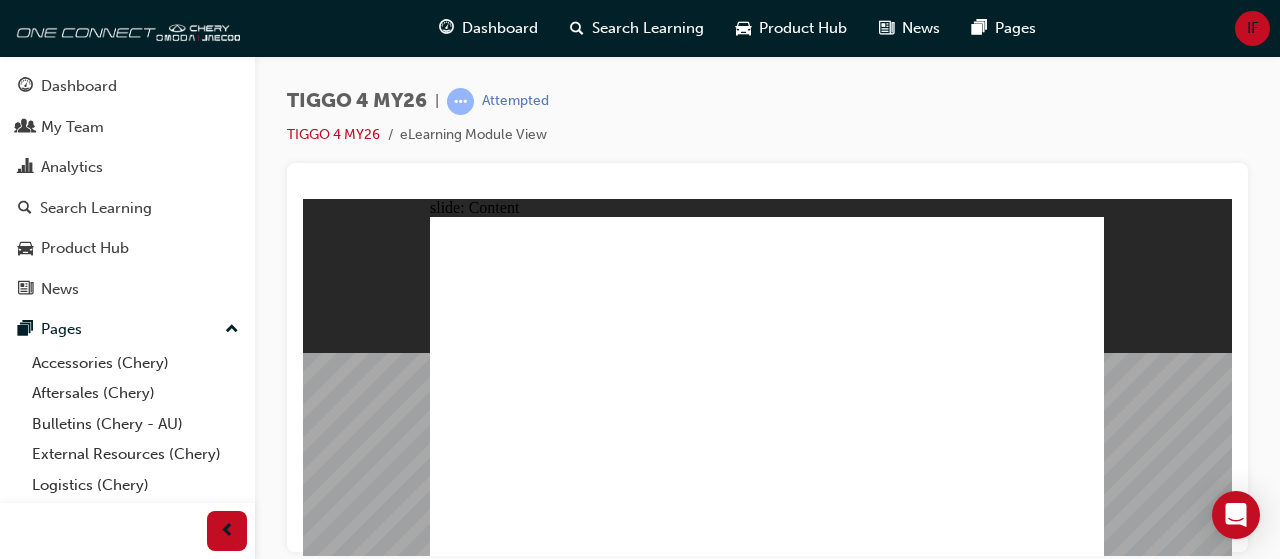 click 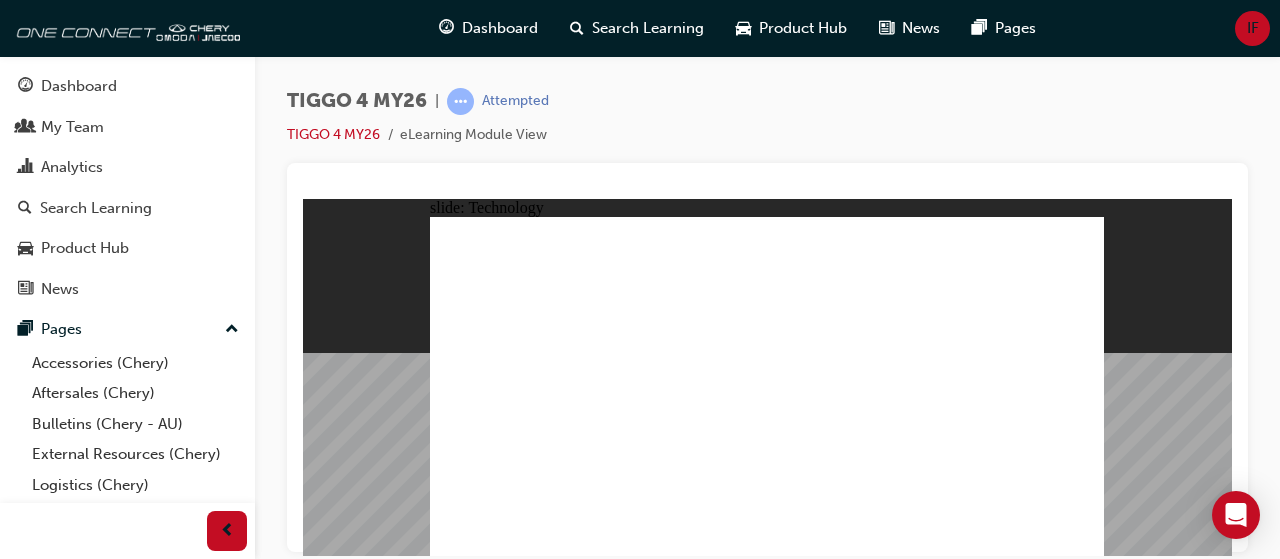 click 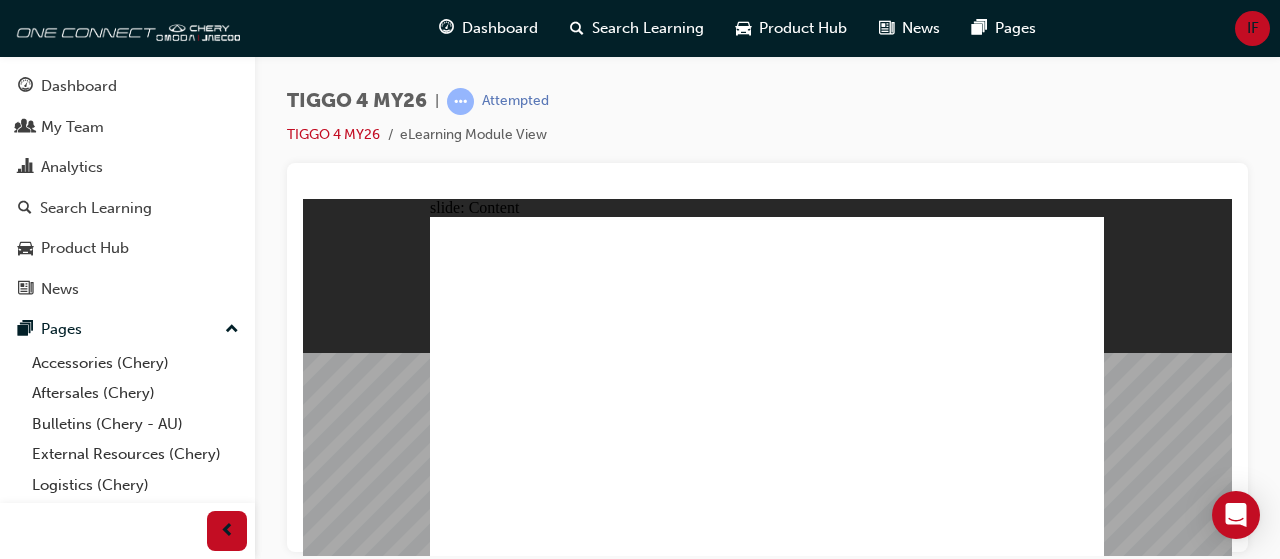 click 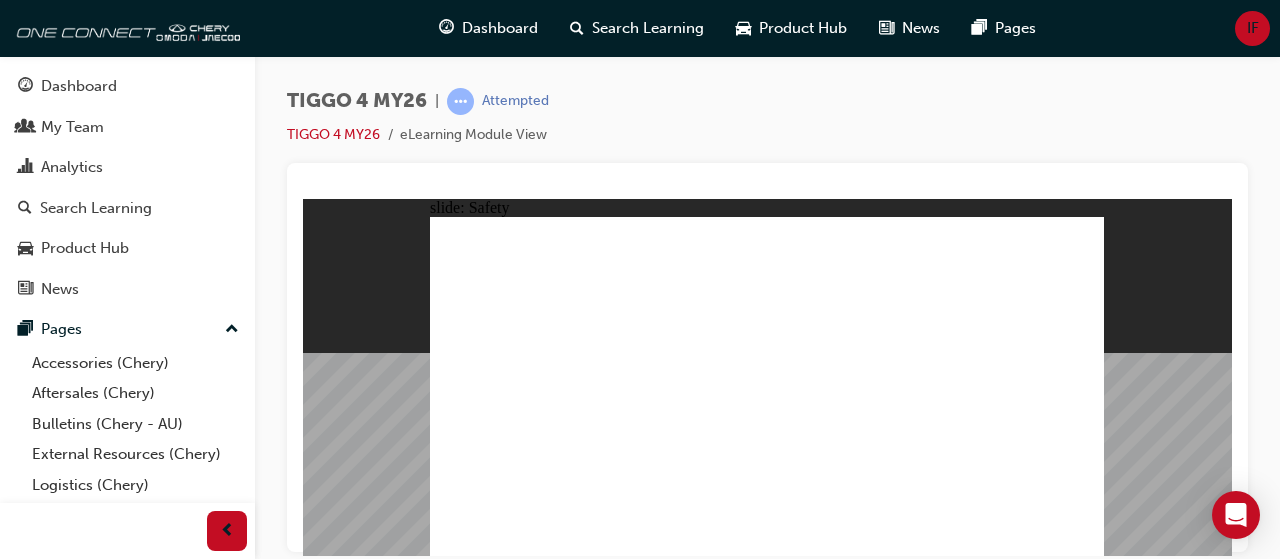 click 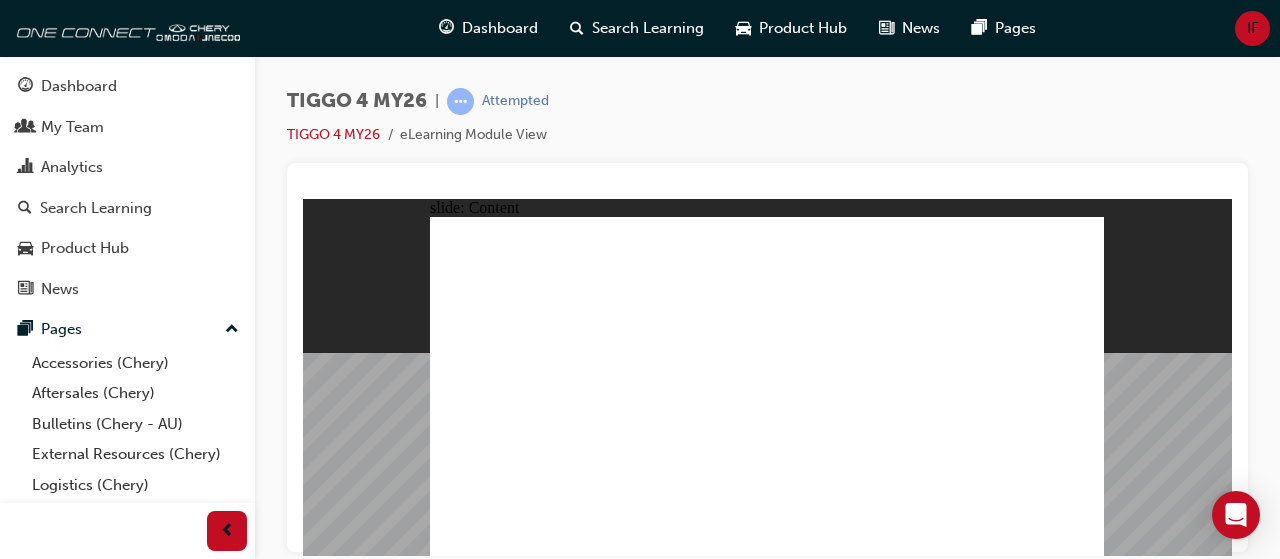 click 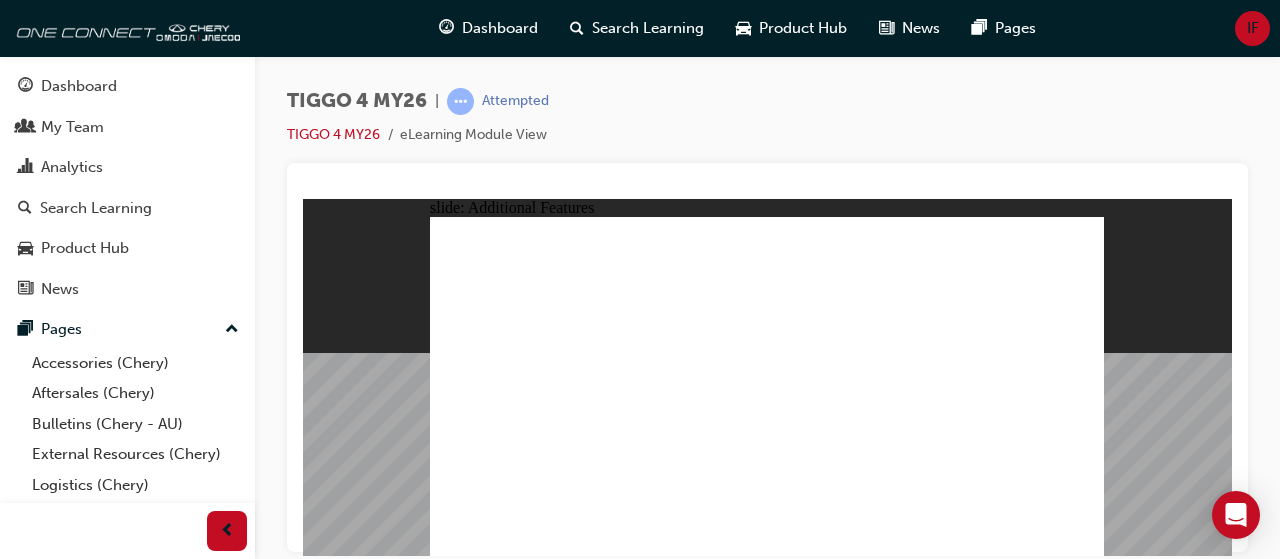 click 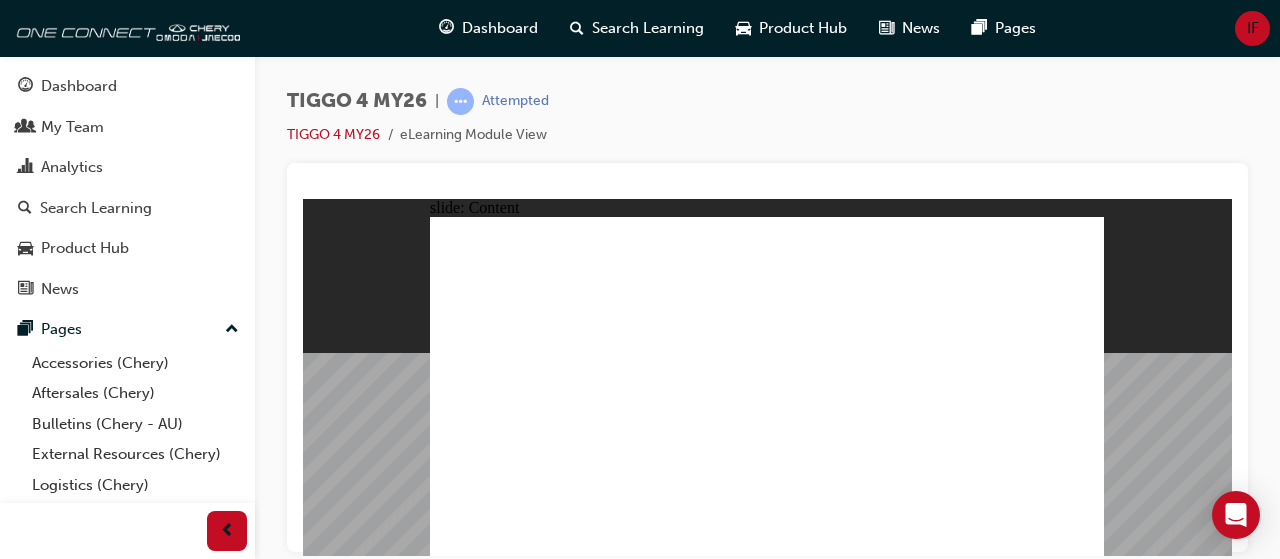 click 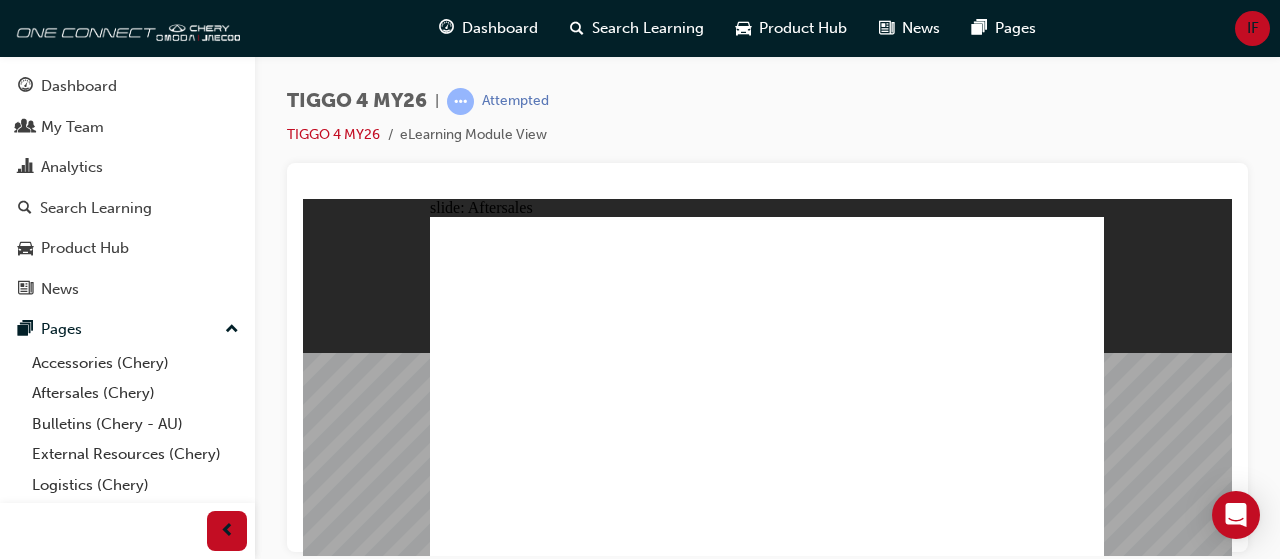 click 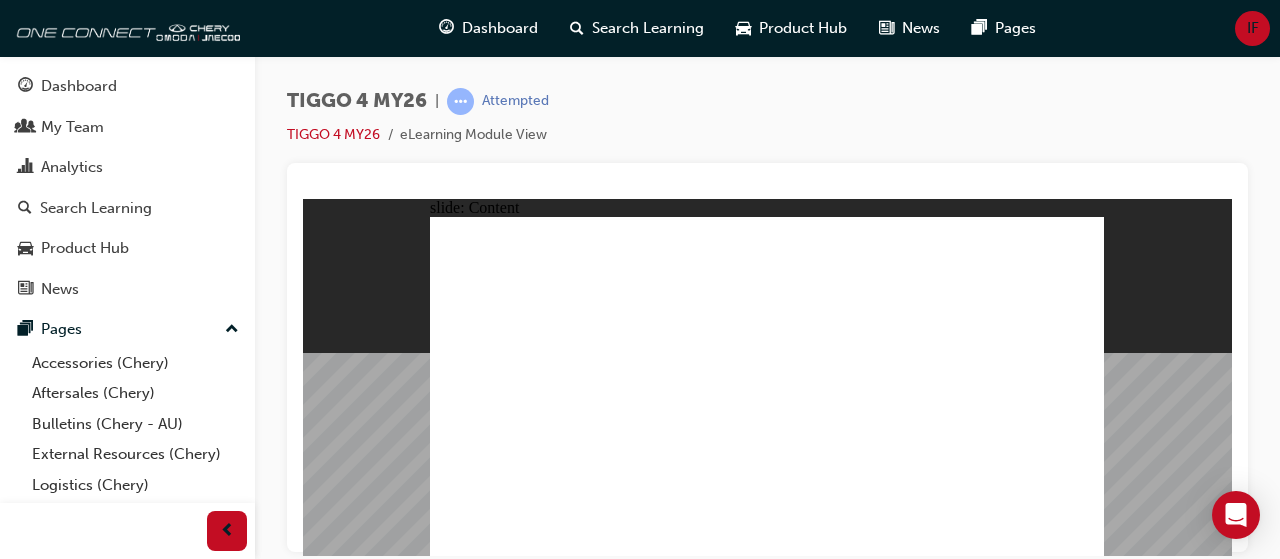 click 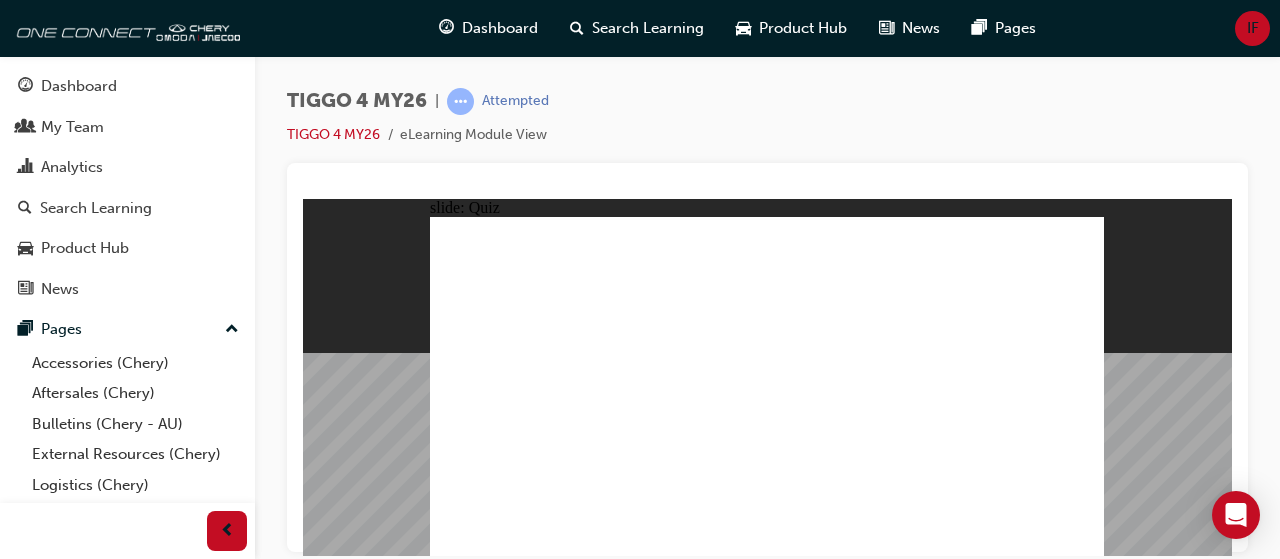 click 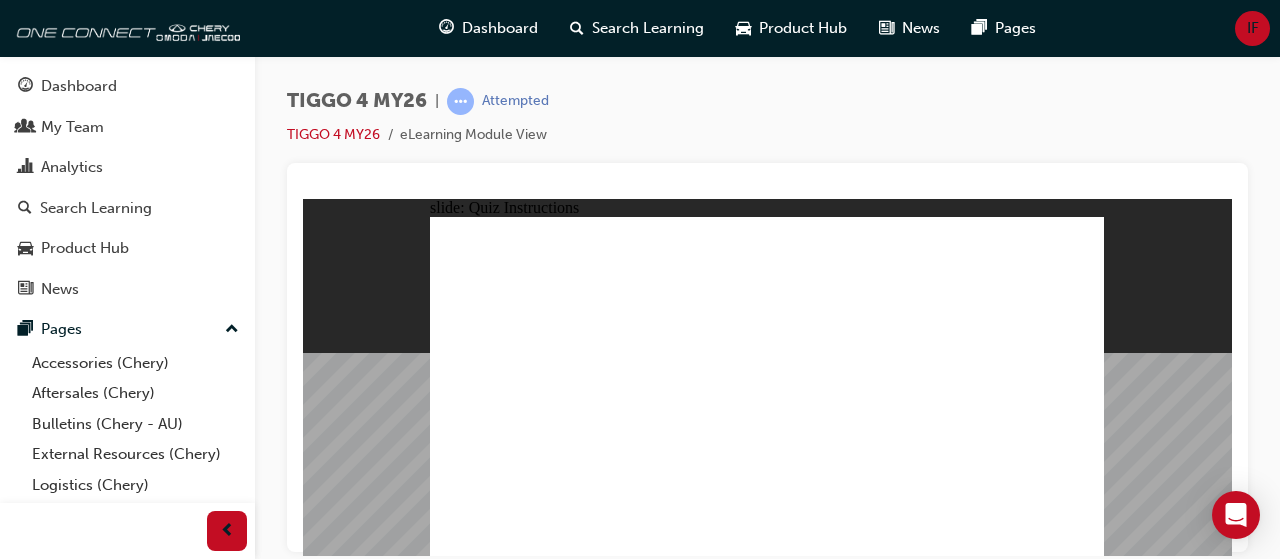 click 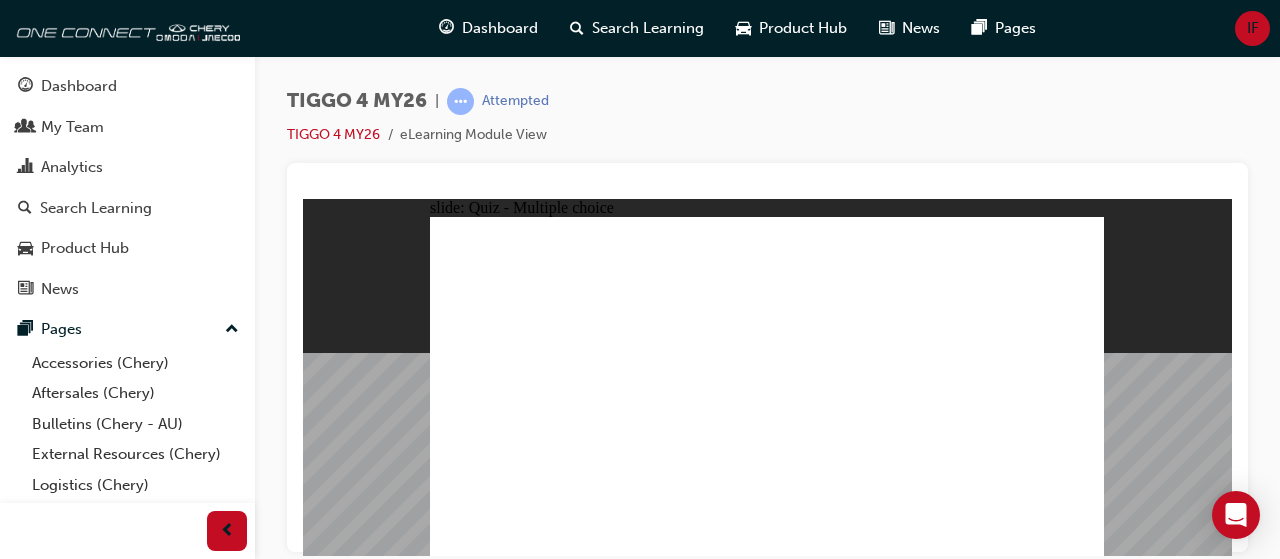 click 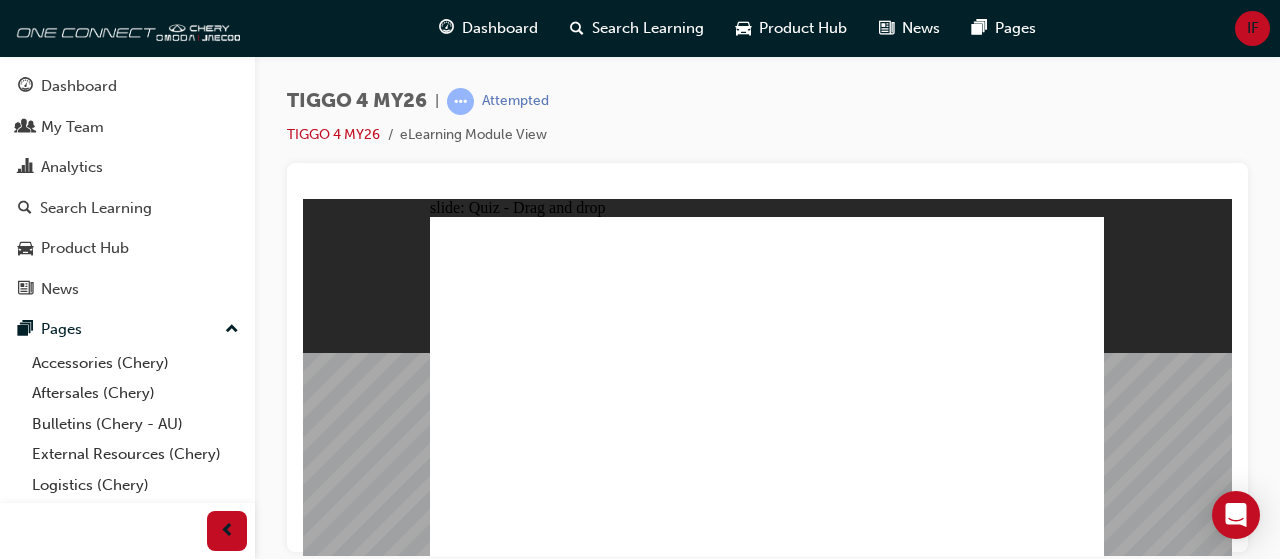 drag, startPoint x: 892, startPoint y: 325, endPoint x: 501, endPoint y: 454, distance: 411.7305 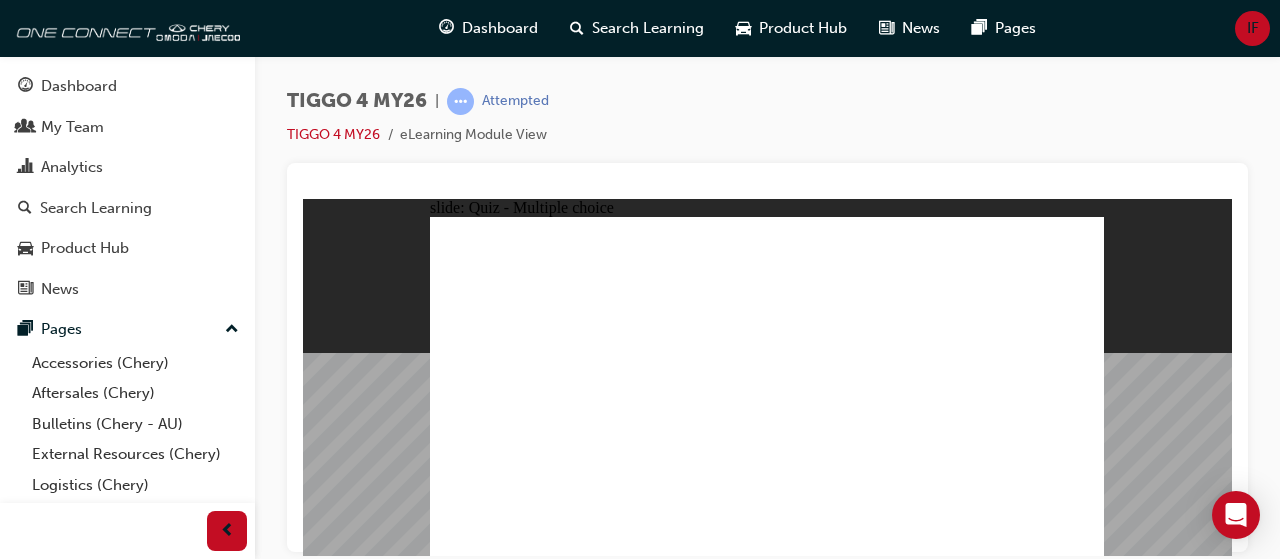 click 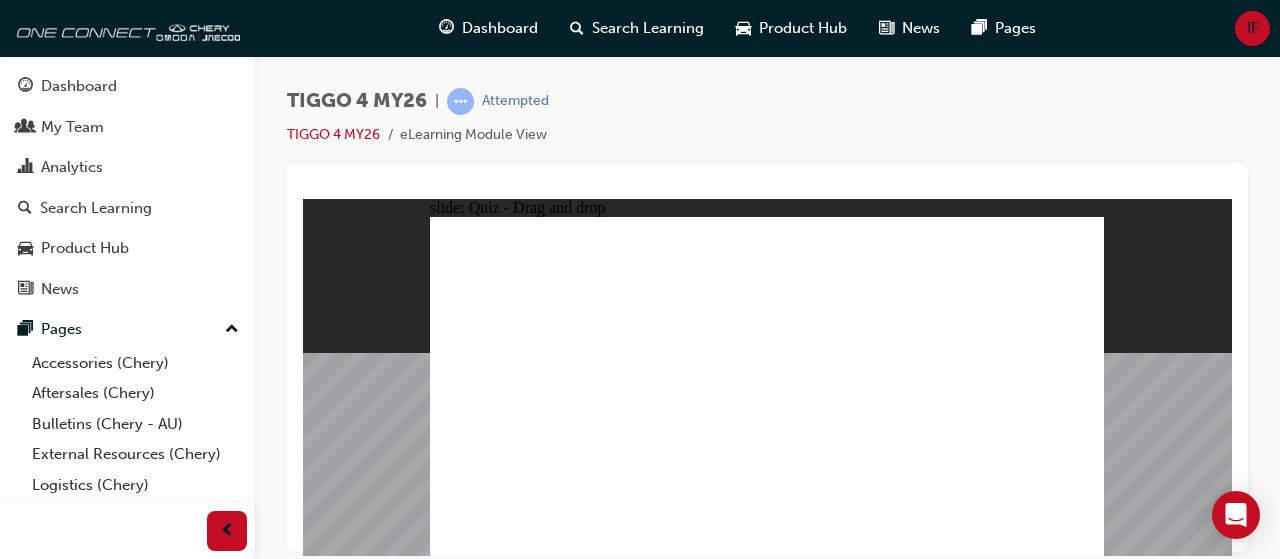 drag, startPoint x: 676, startPoint y: 380, endPoint x: 1029, endPoint y: 300, distance: 361.95166 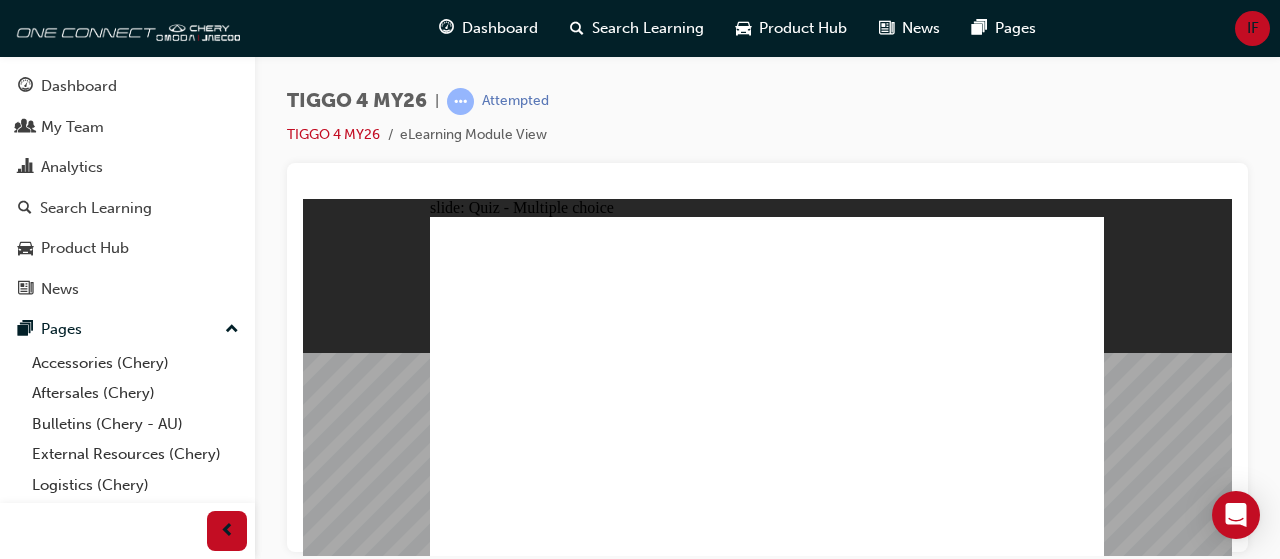 click 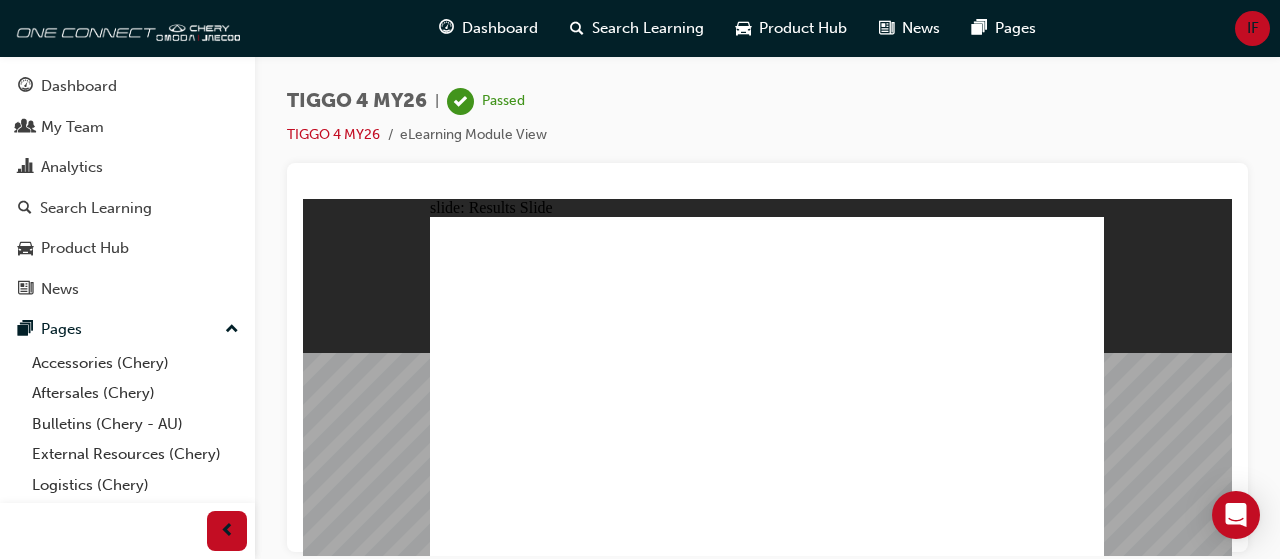 click on "IF" at bounding box center [1253, 28] 